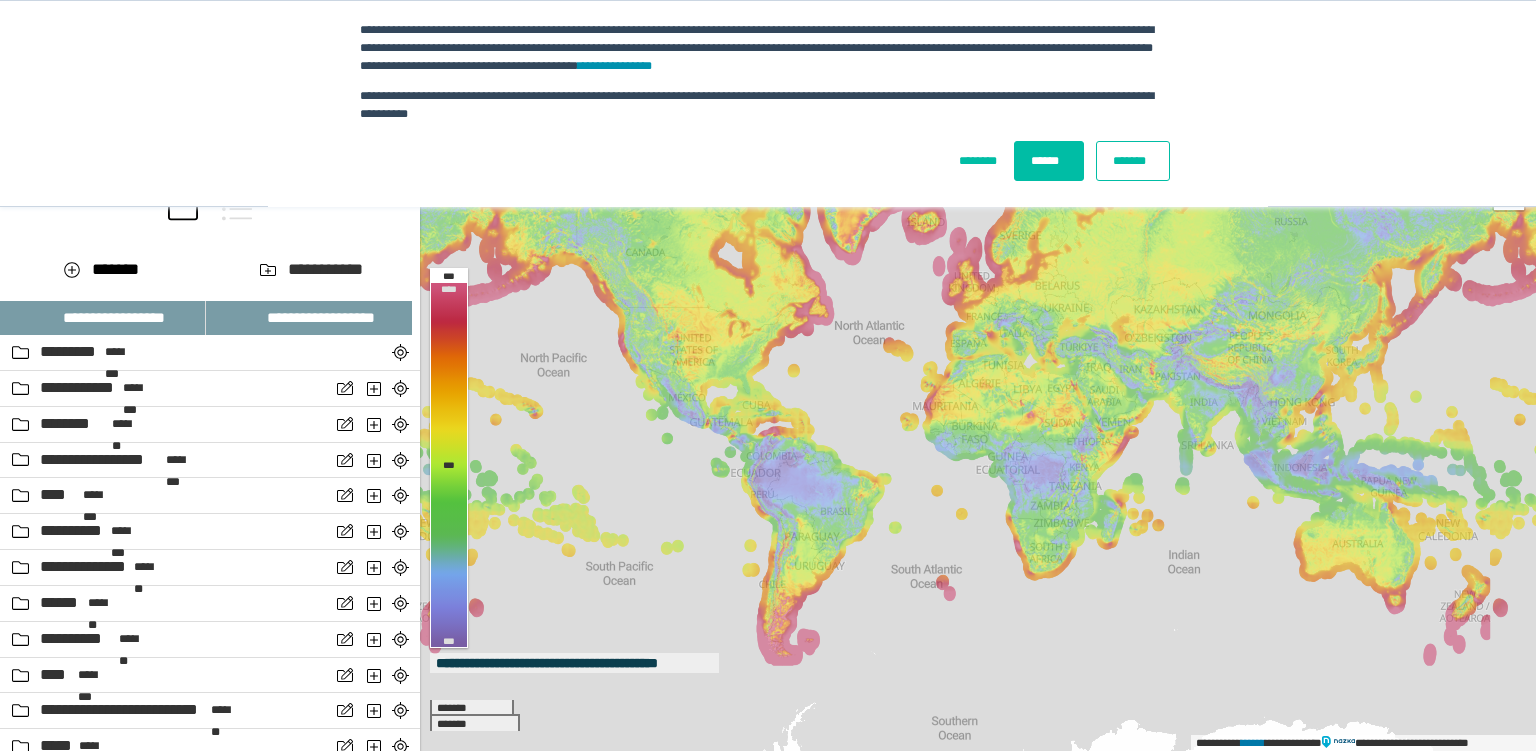scroll, scrollTop: 0, scrollLeft: 0, axis: both 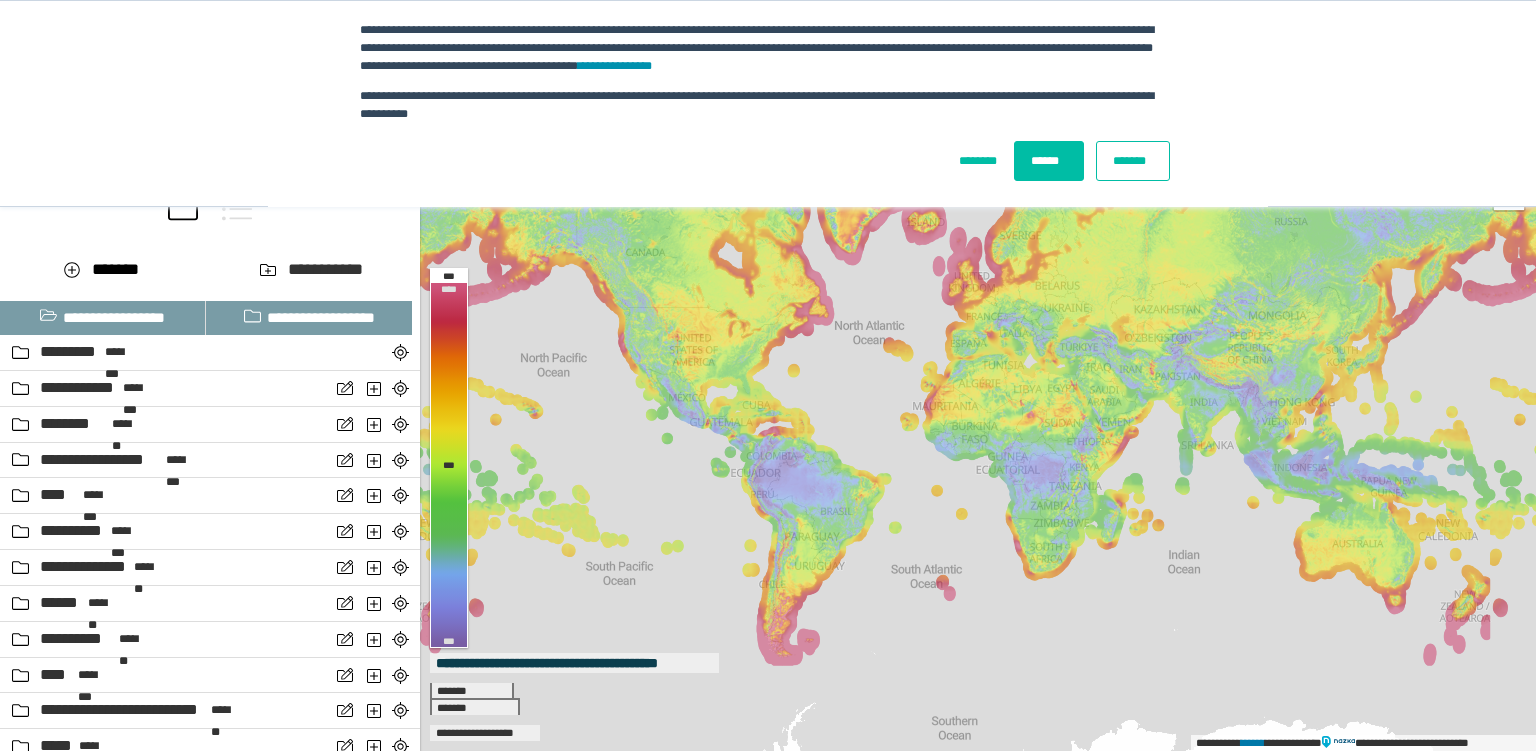 click on "******" at bounding box center [1049, 161] 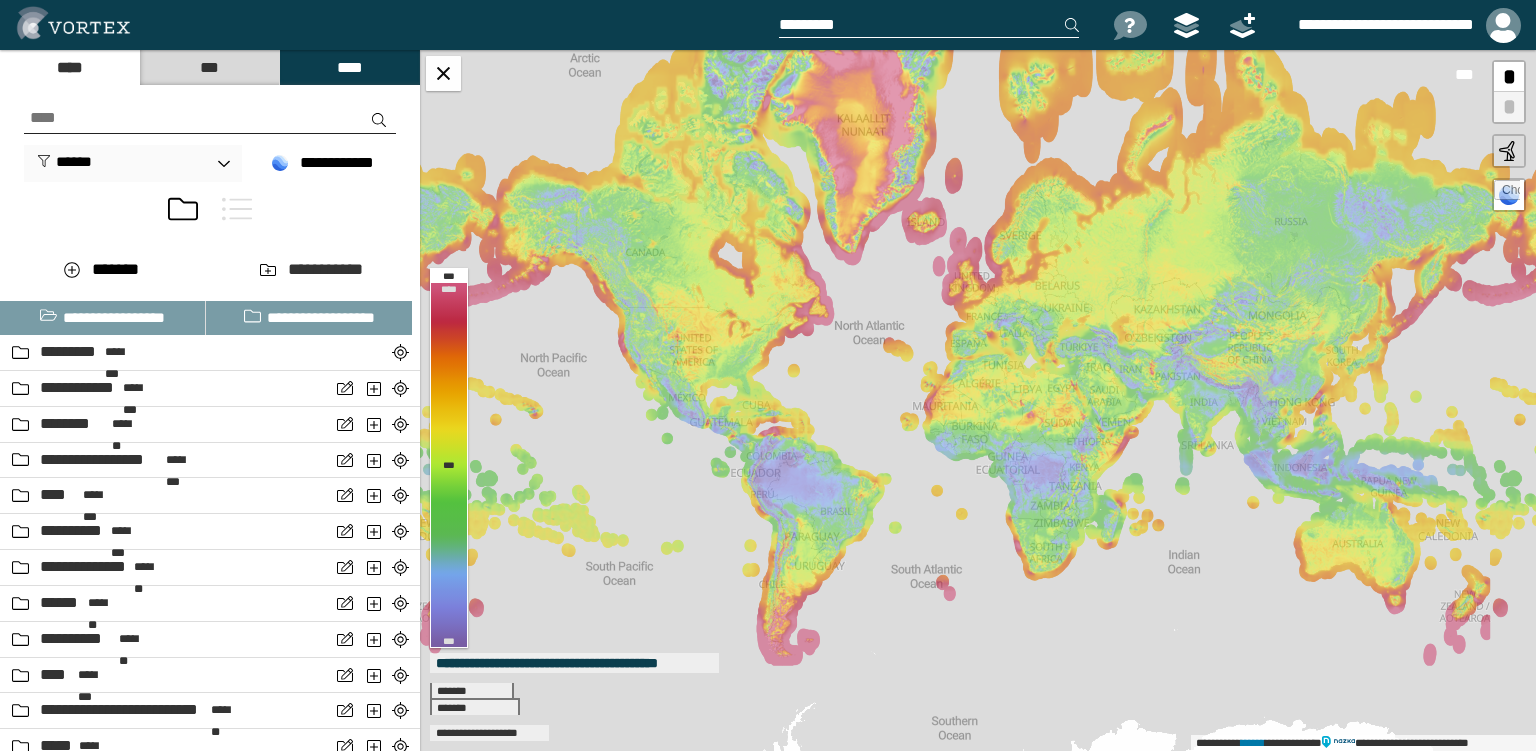 click on "***" at bounding box center (209, 67) 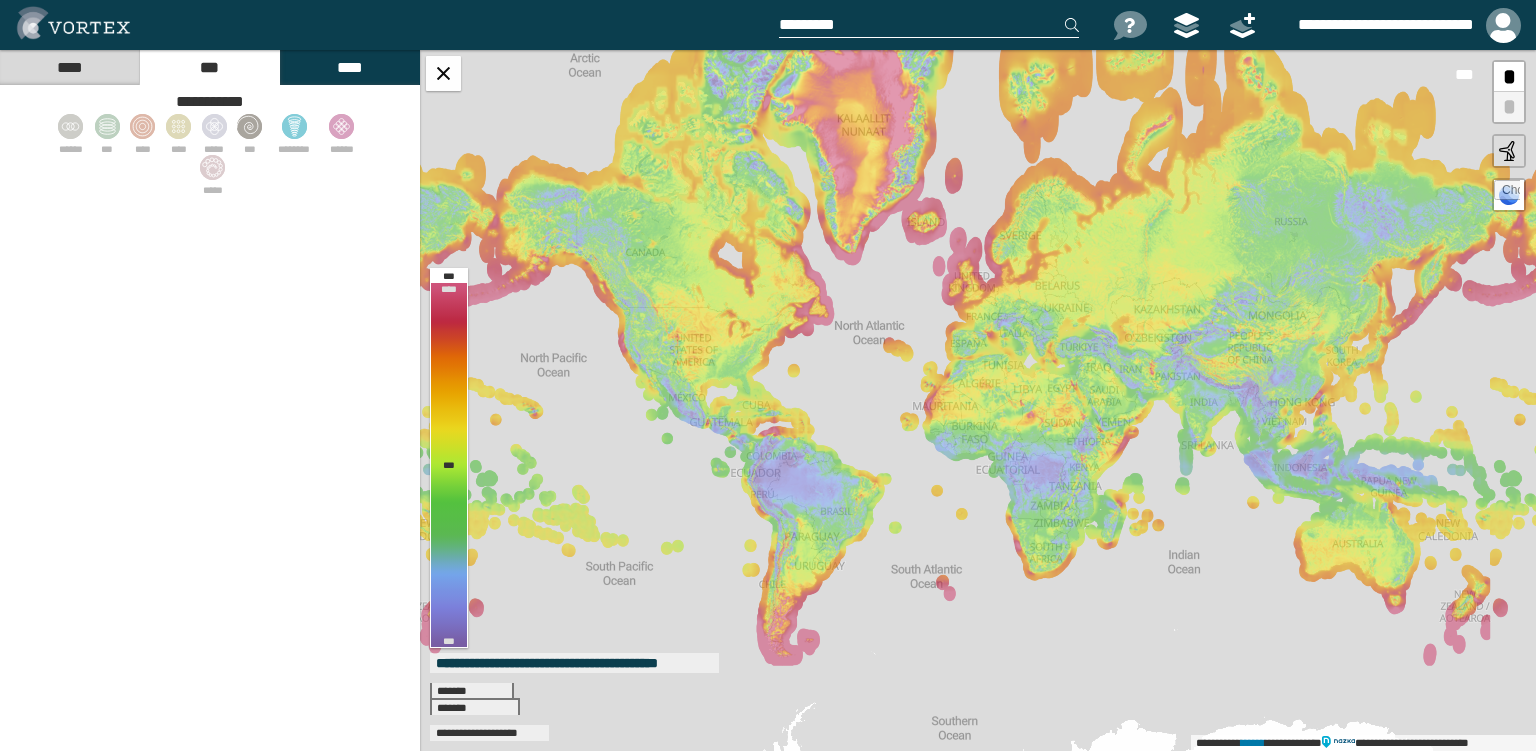 click on "****" at bounding box center [69, 67] 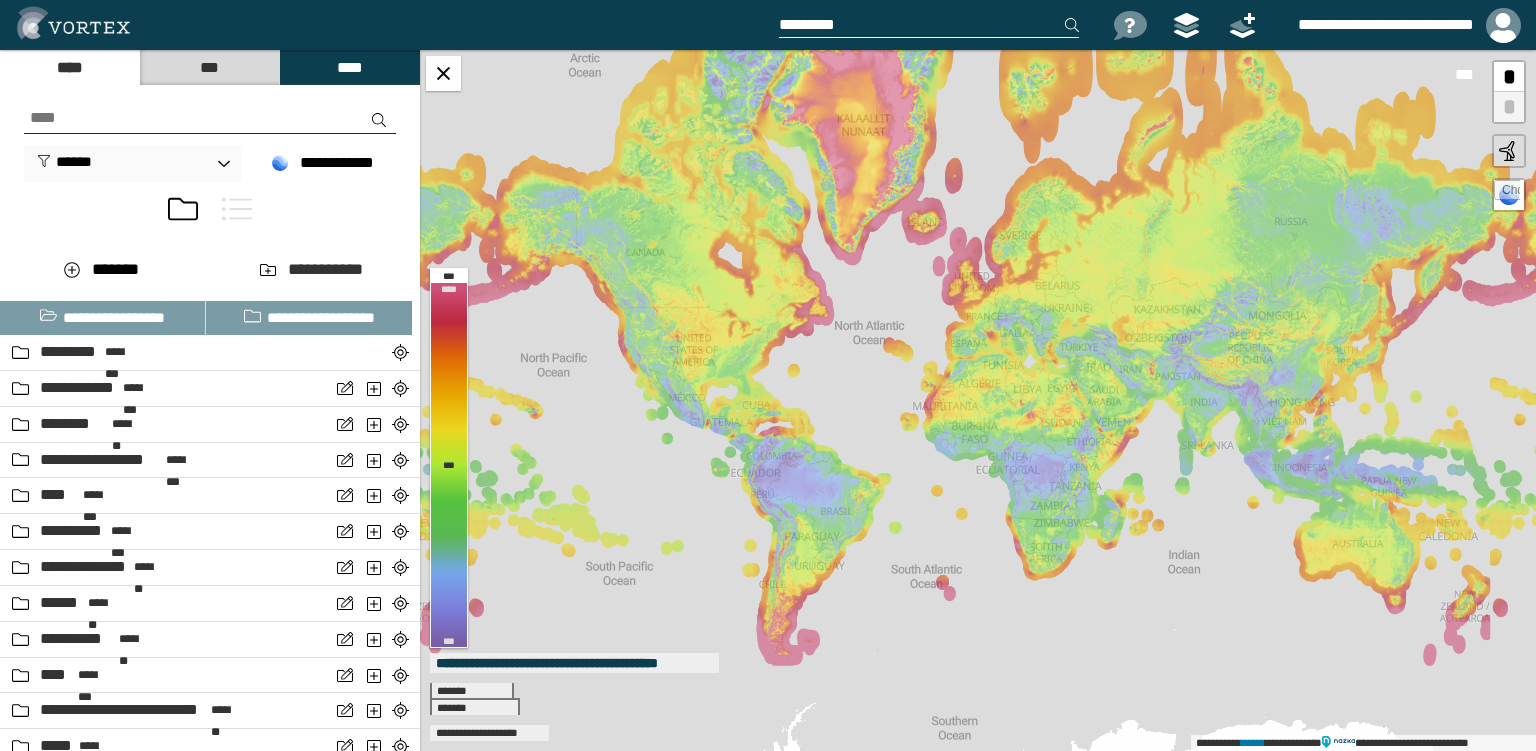 click at bounding box center (237, 209) 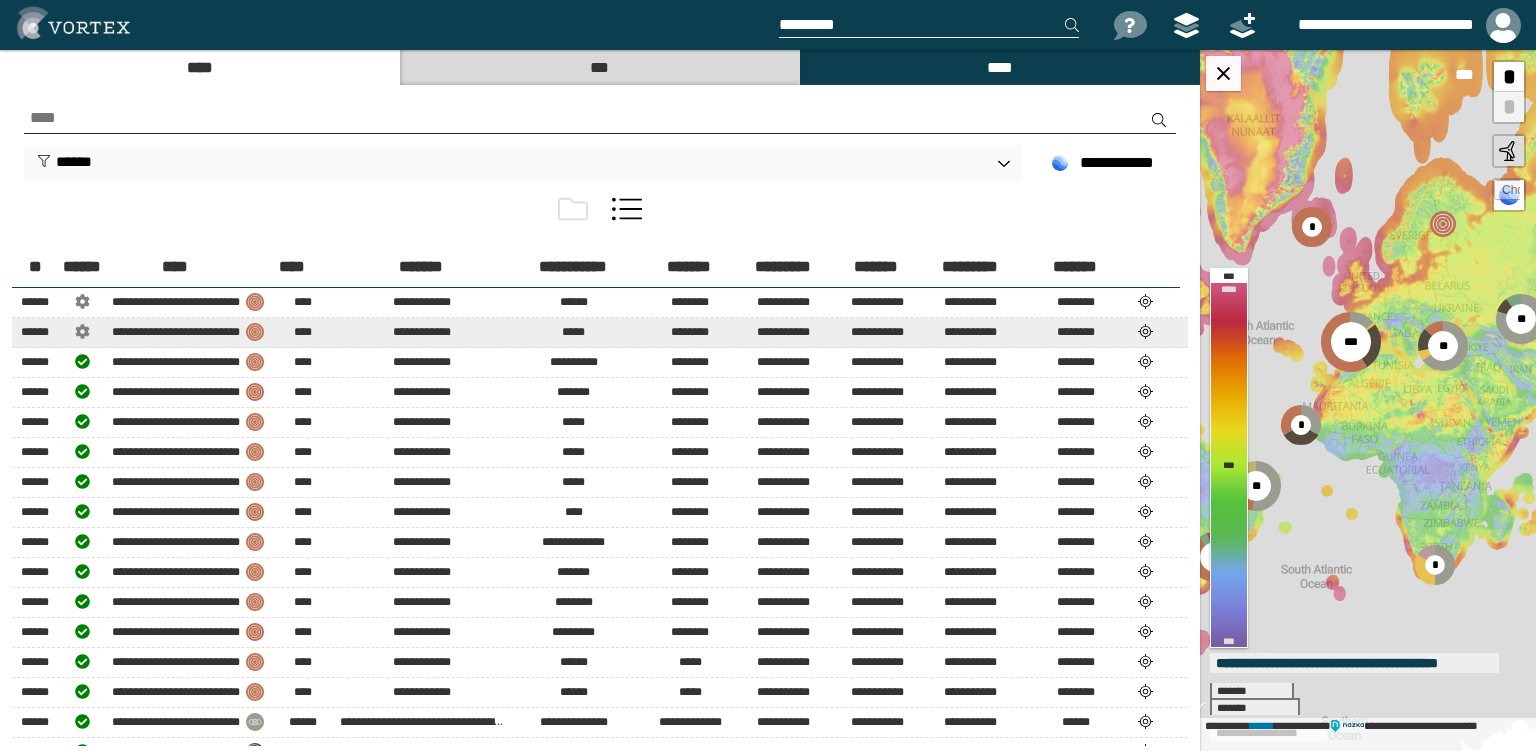 click at bounding box center (1146, 331) 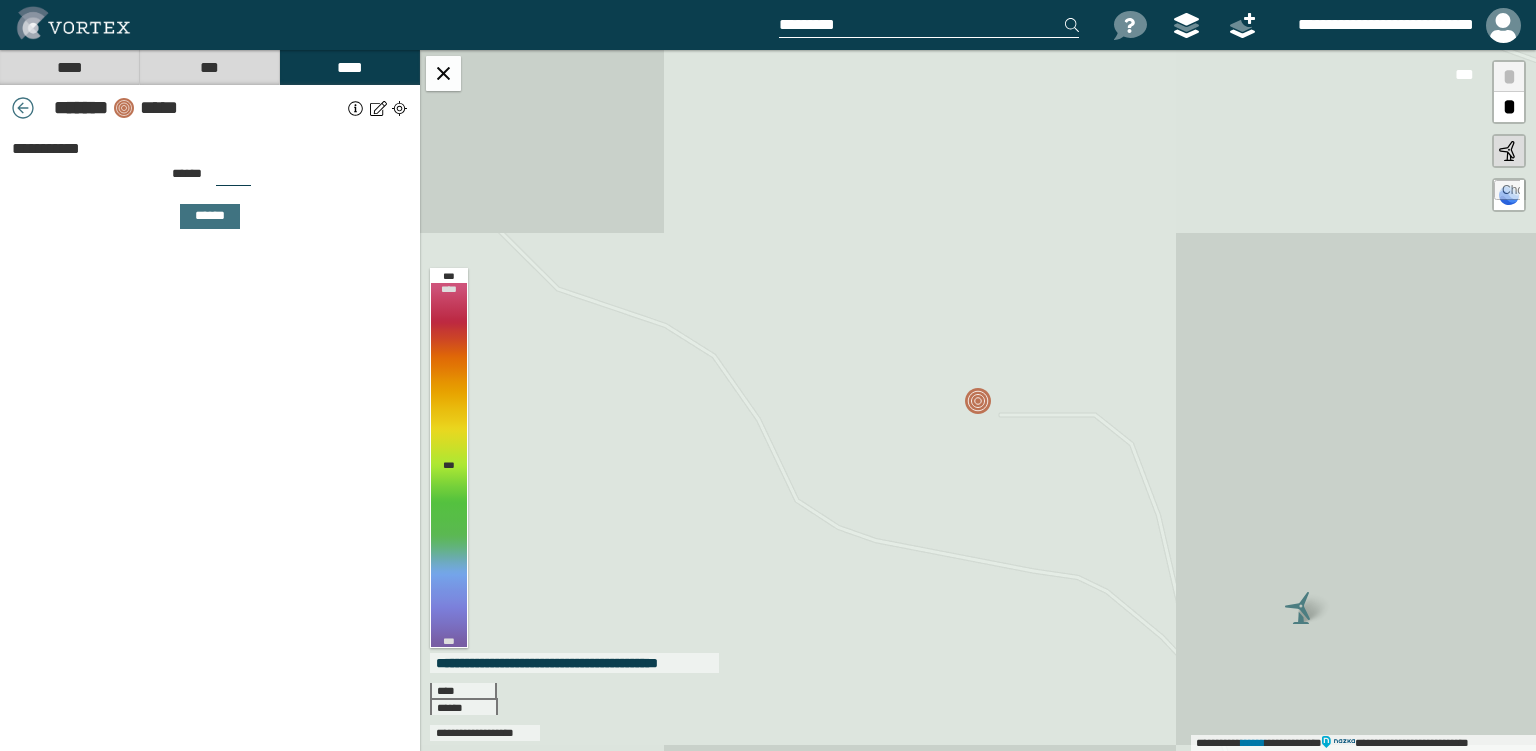 drag, startPoint x: 226, startPoint y: 174, endPoint x: 191, endPoint y: 171, distance: 35.128338 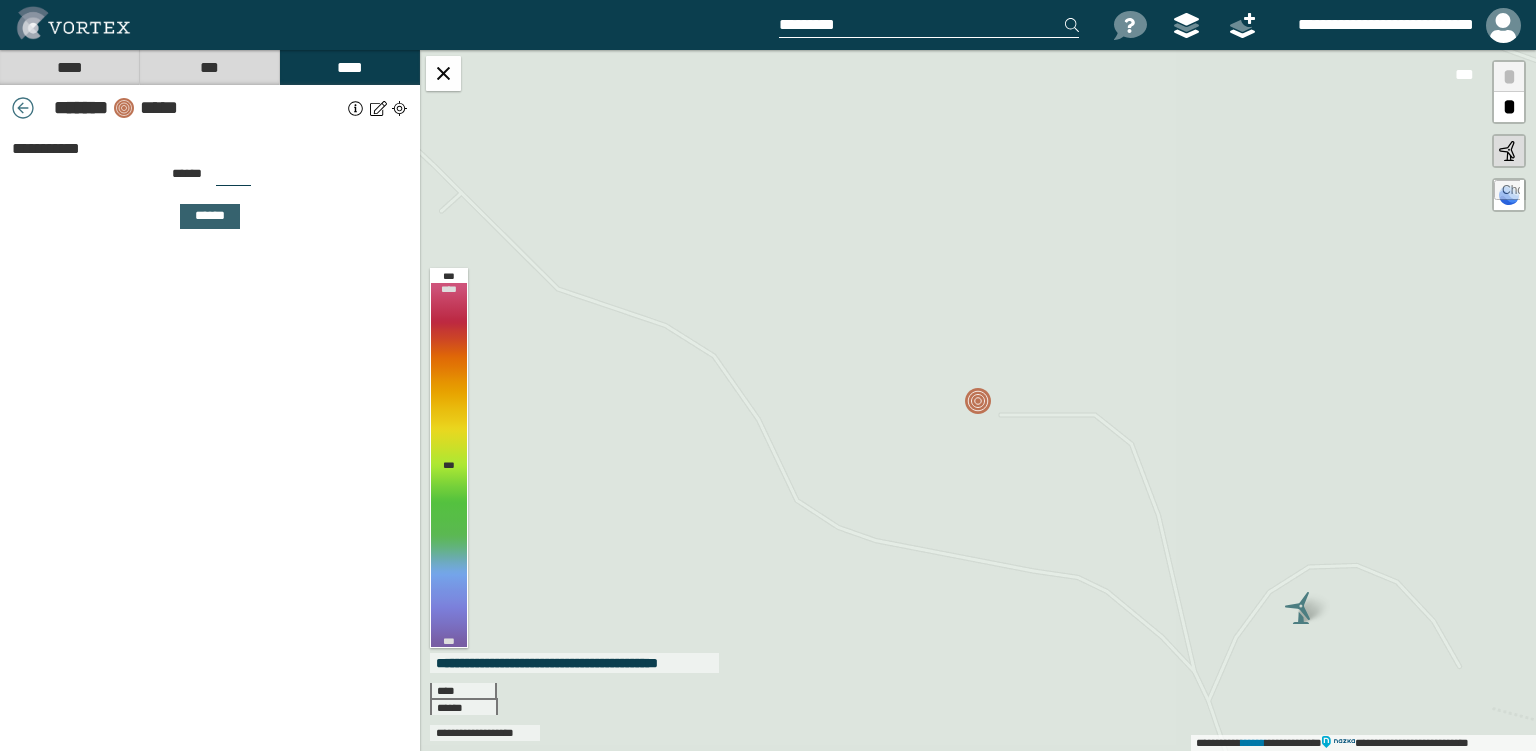 click on "******" at bounding box center (210, 216) 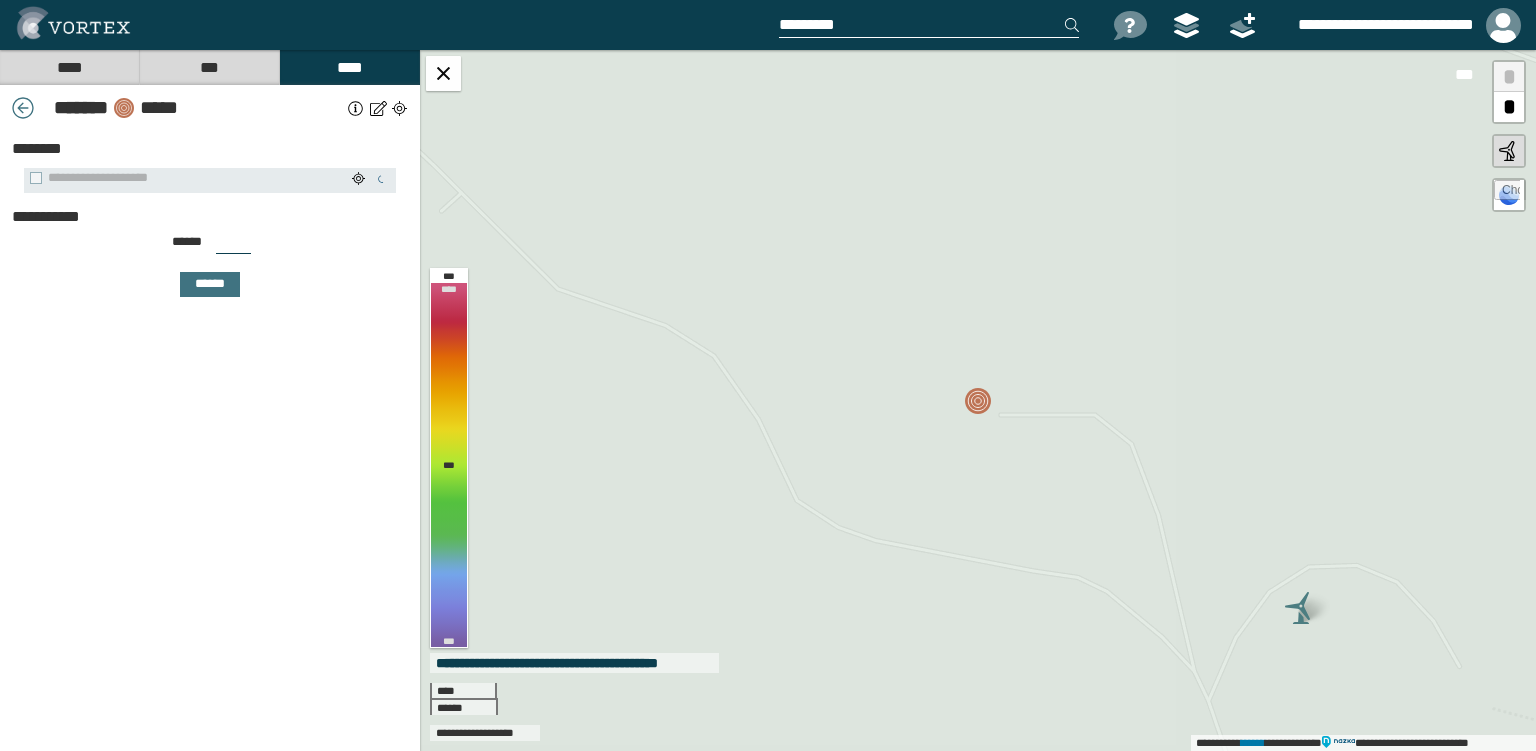 drag, startPoint x: 226, startPoint y: 242, endPoint x: 205, endPoint y: 241, distance: 21.023796 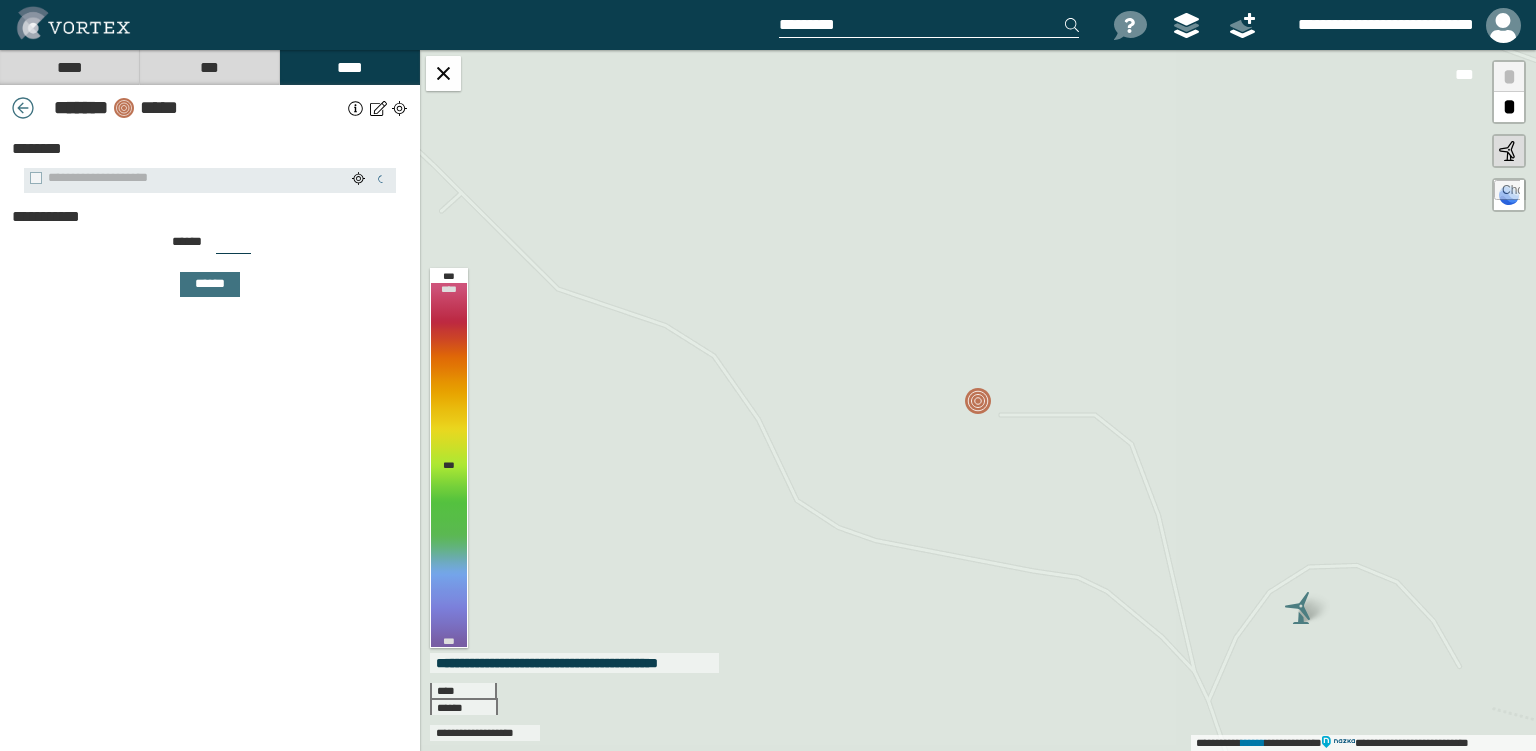 click on "***" at bounding box center [233, 246] 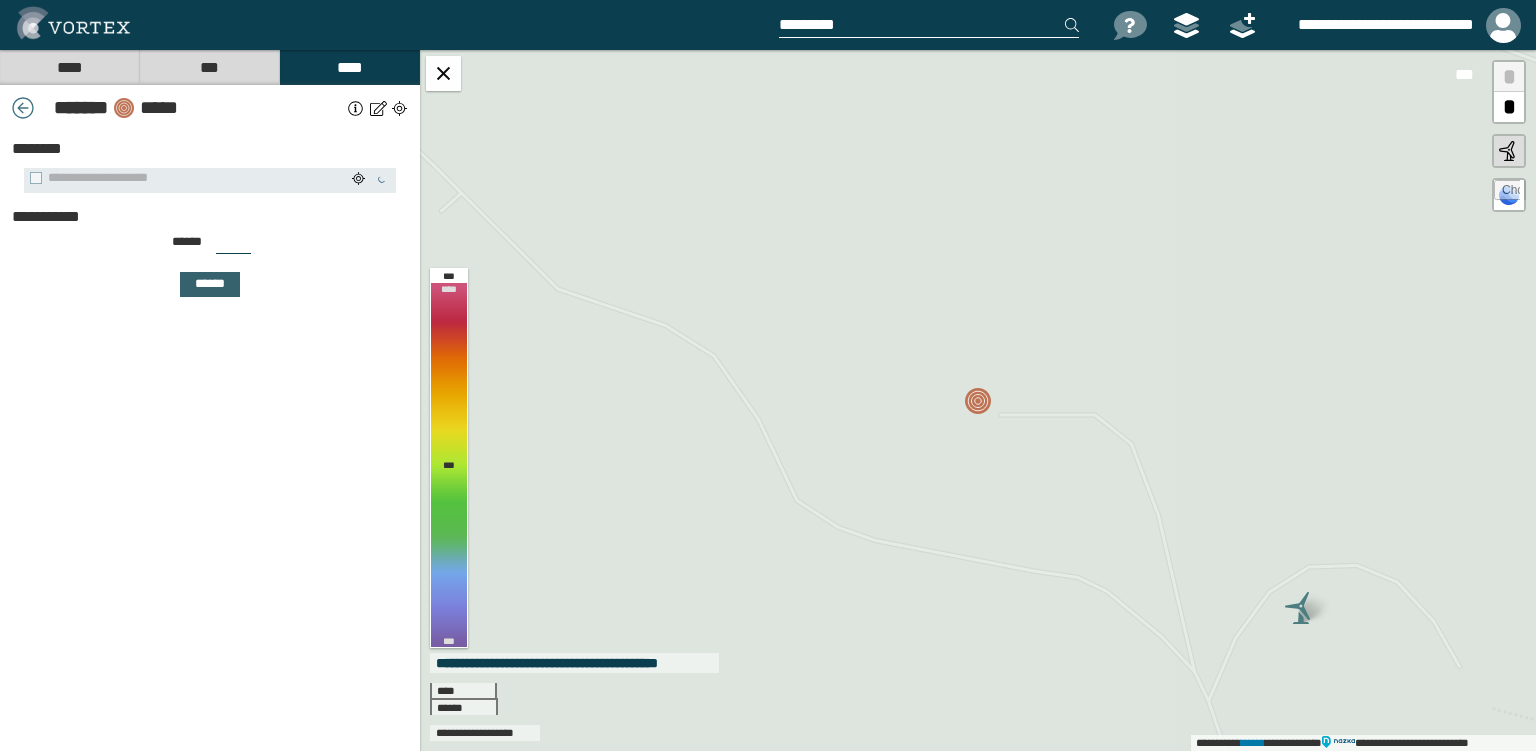 click on "******" at bounding box center [210, 284] 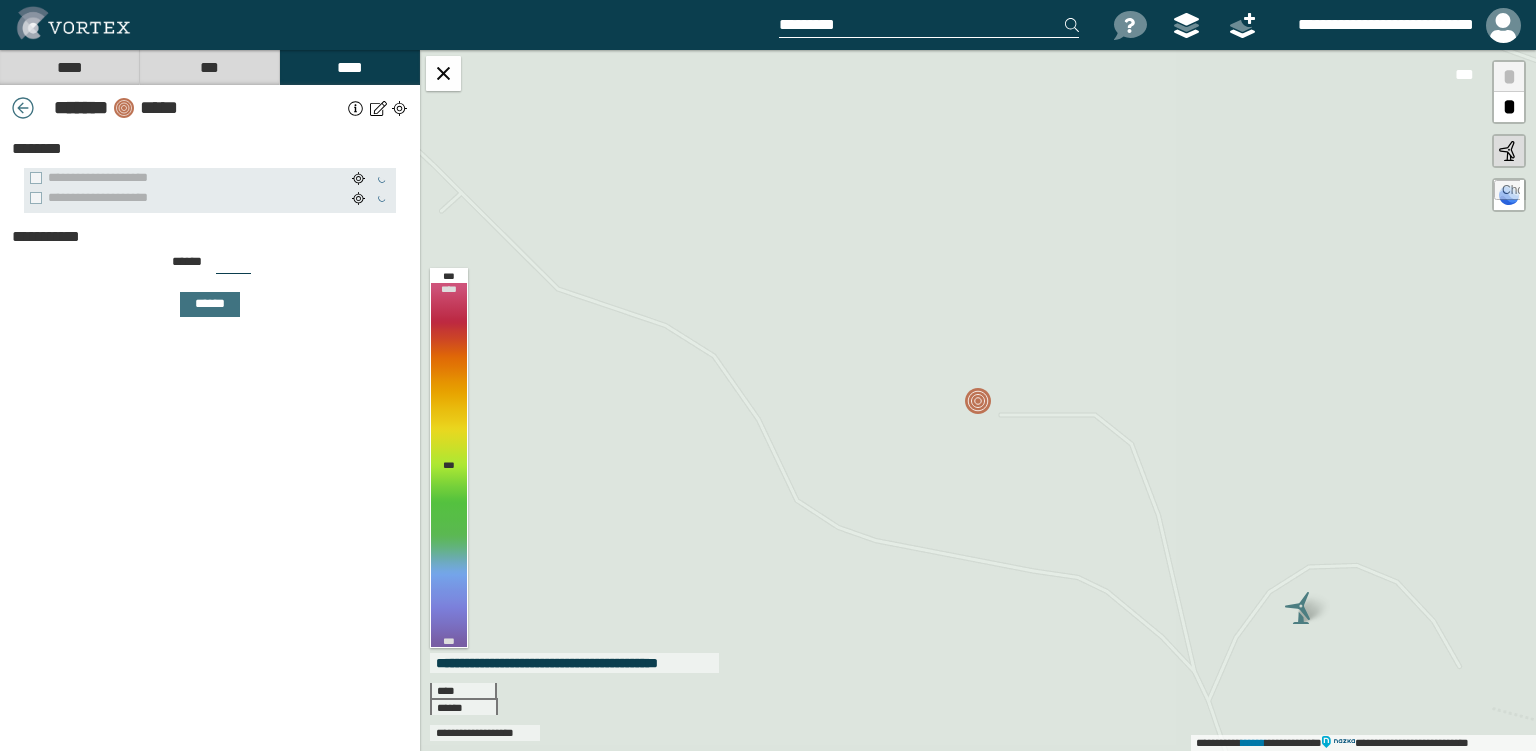 drag, startPoint x: 229, startPoint y: 264, endPoint x: 201, endPoint y: 266, distance: 28.071337 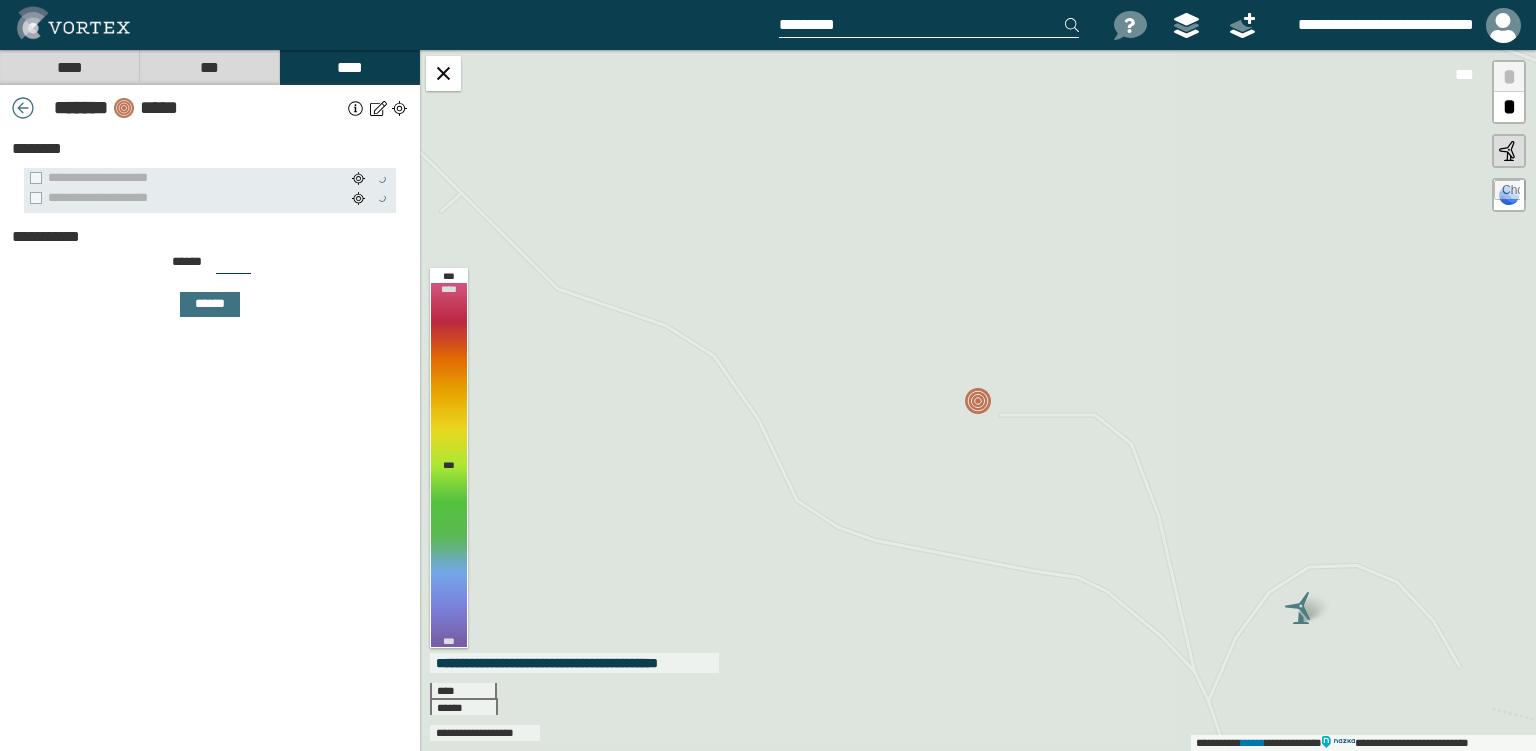 click on "***" at bounding box center [233, 266] 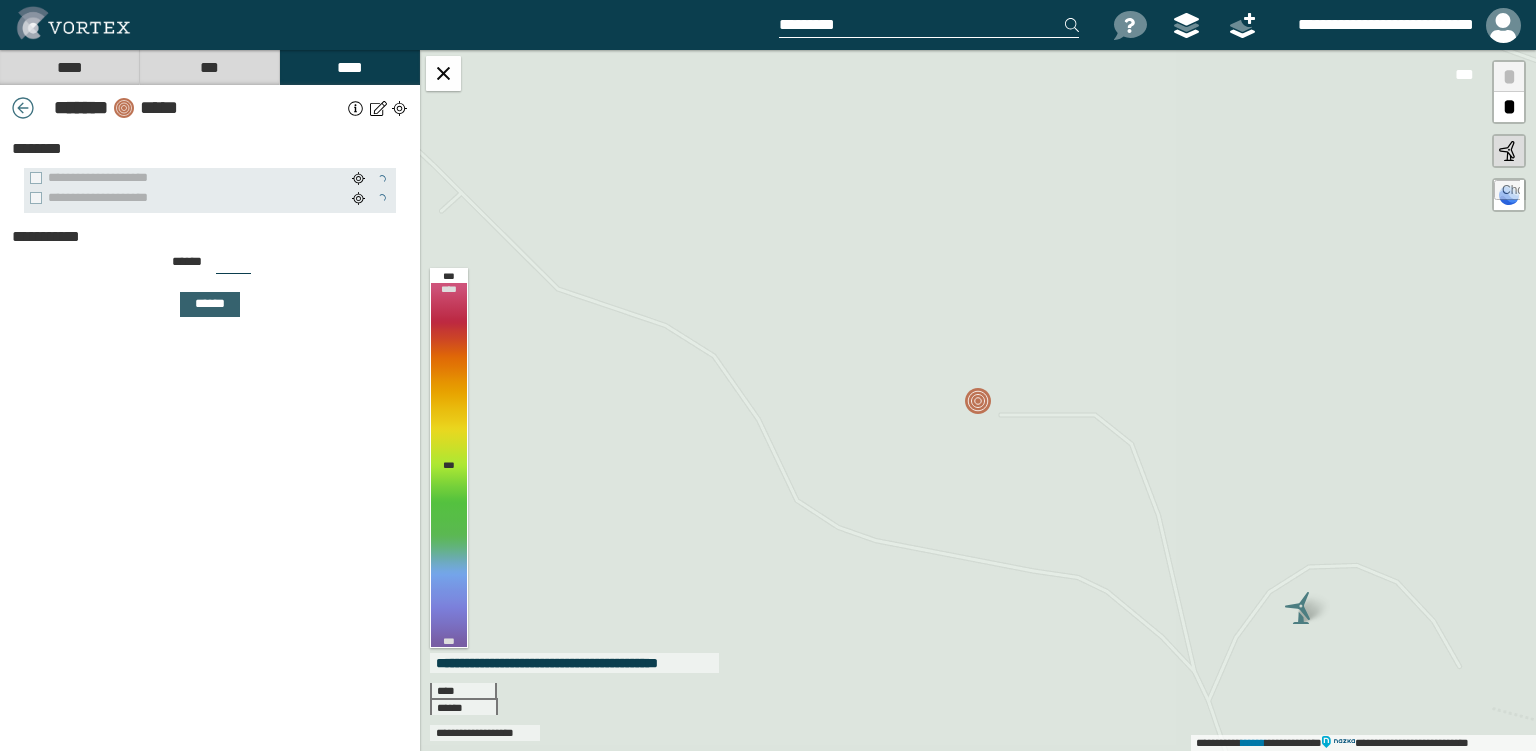 click on "******" at bounding box center (210, 304) 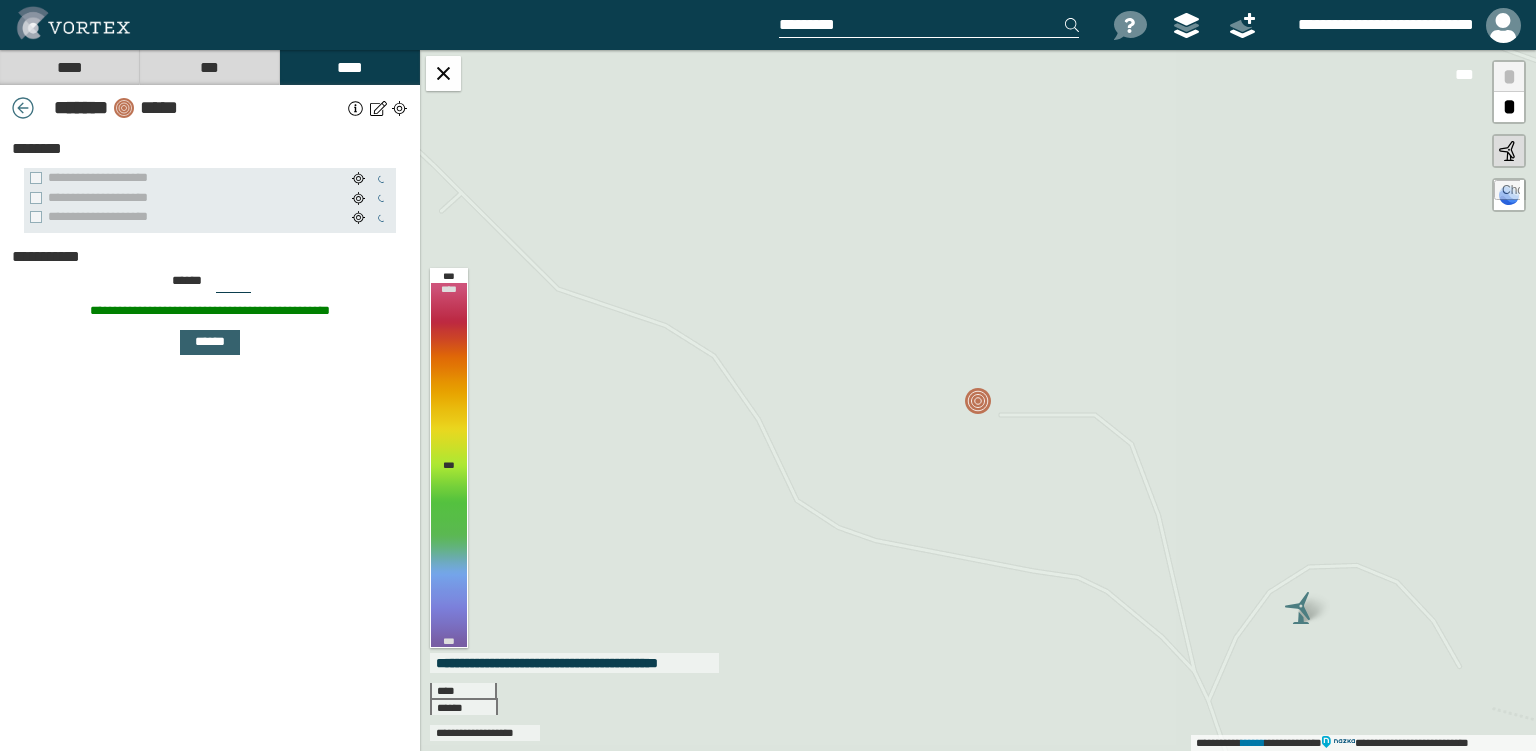 click on "******" at bounding box center [210, 342] 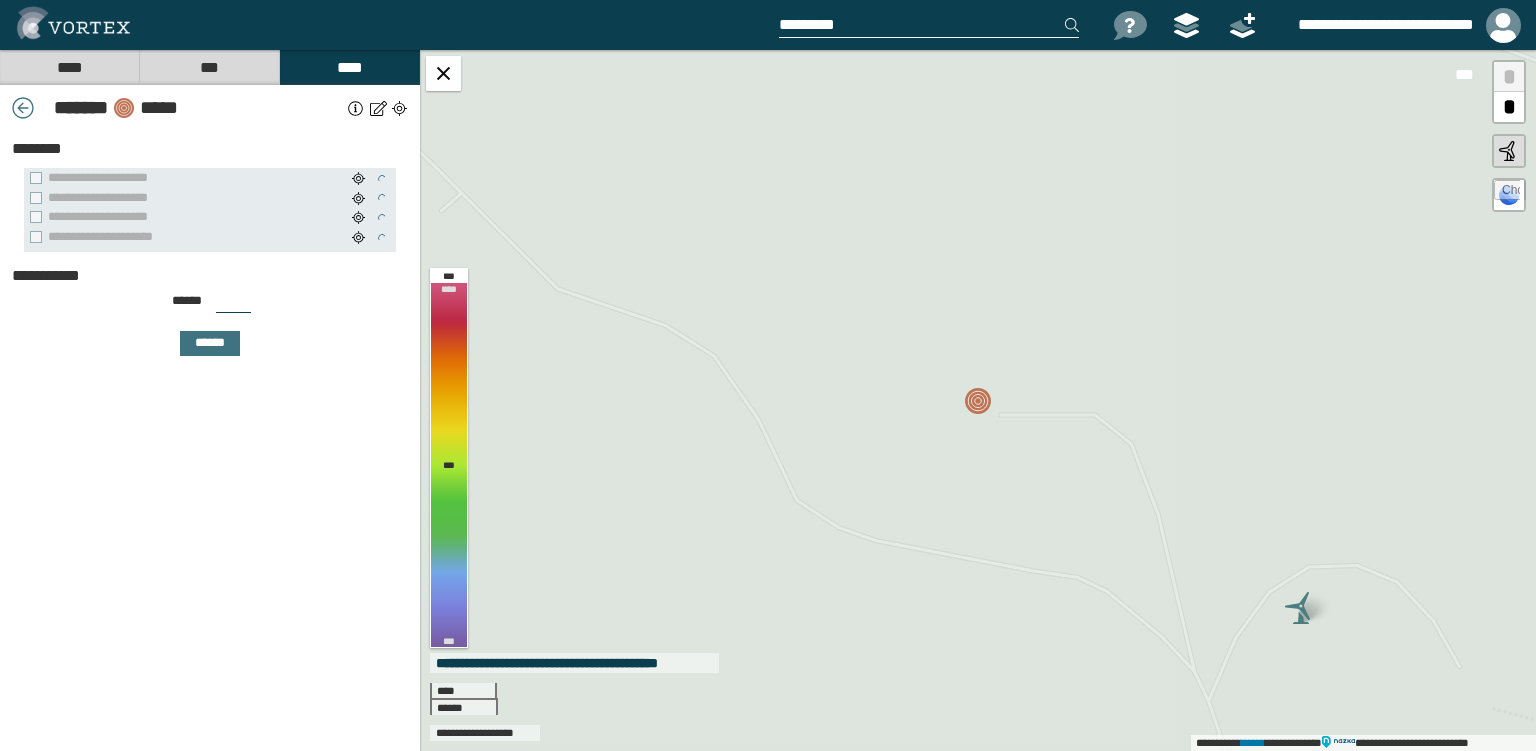 click on "***" at bounding box center [233, 305] 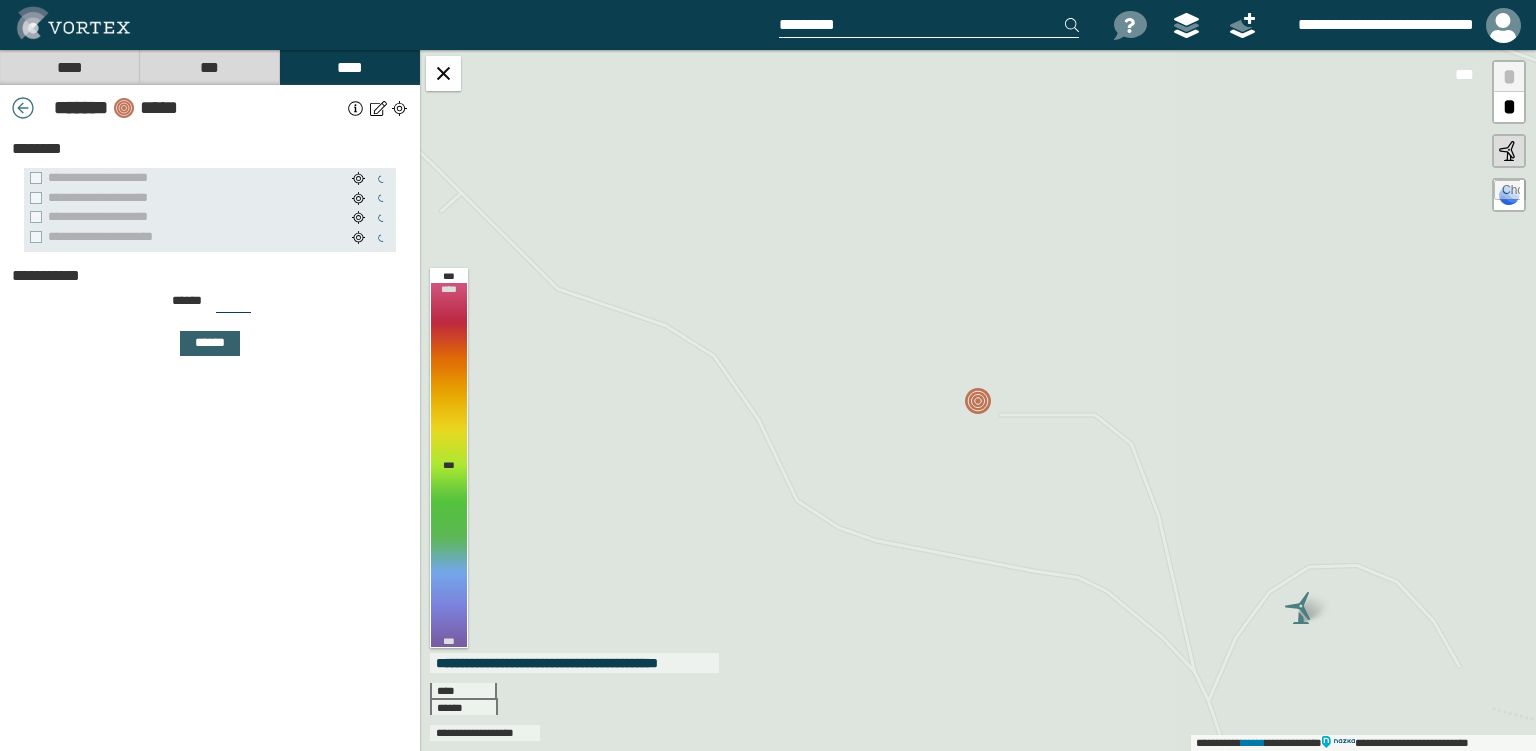 click on "******" at bounding box center [210, 343] 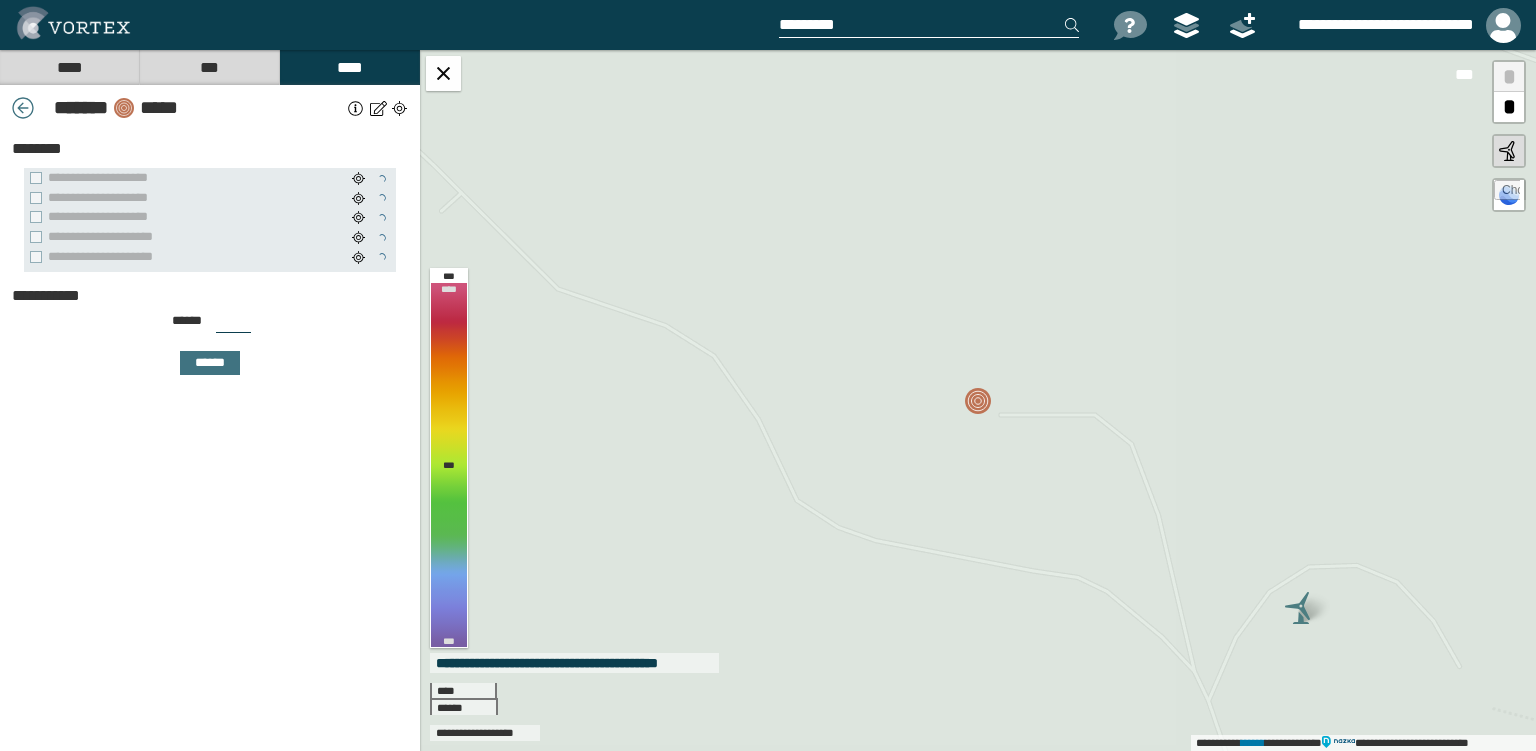 click on "***" at bounding box center (233, 325) 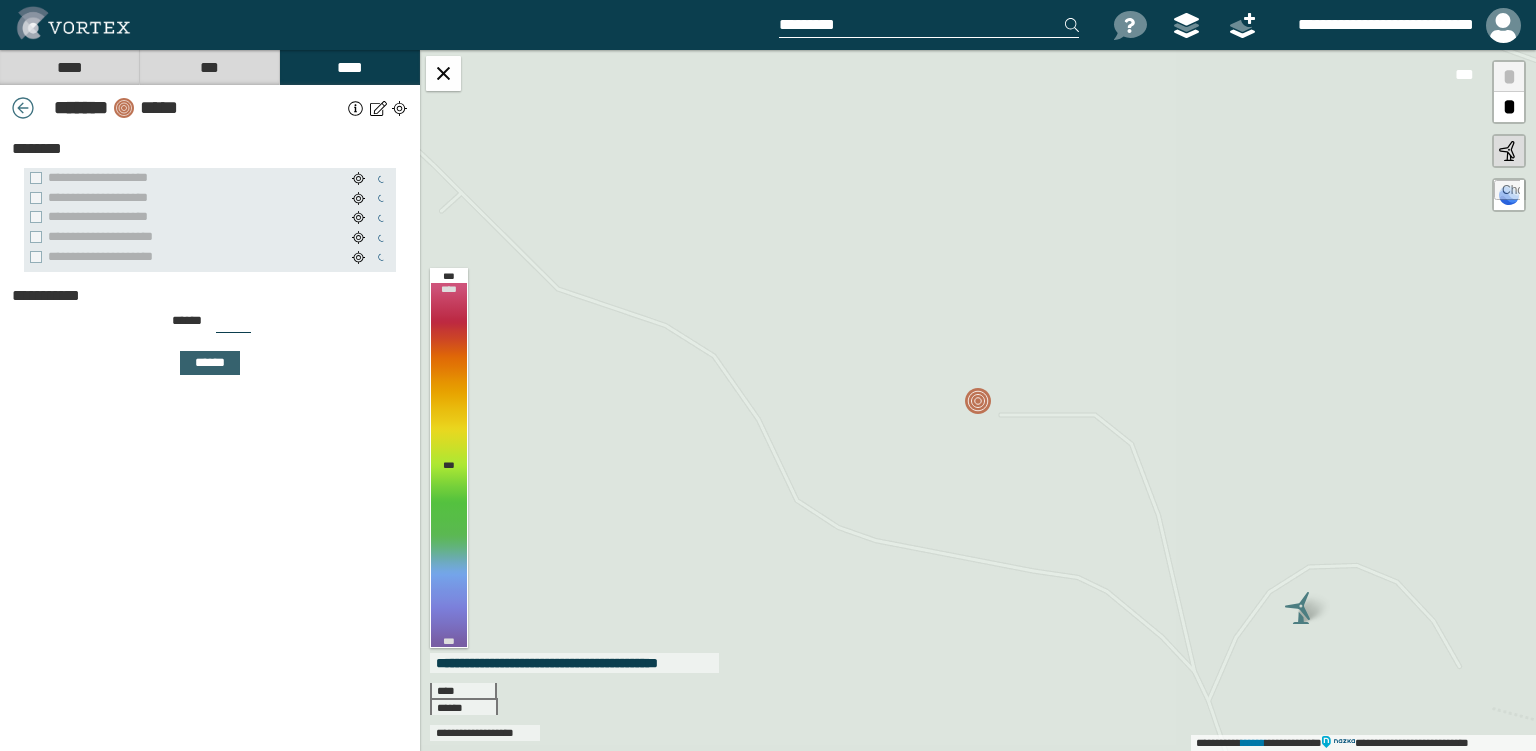 click on "******" at bounding box center (210, 363) 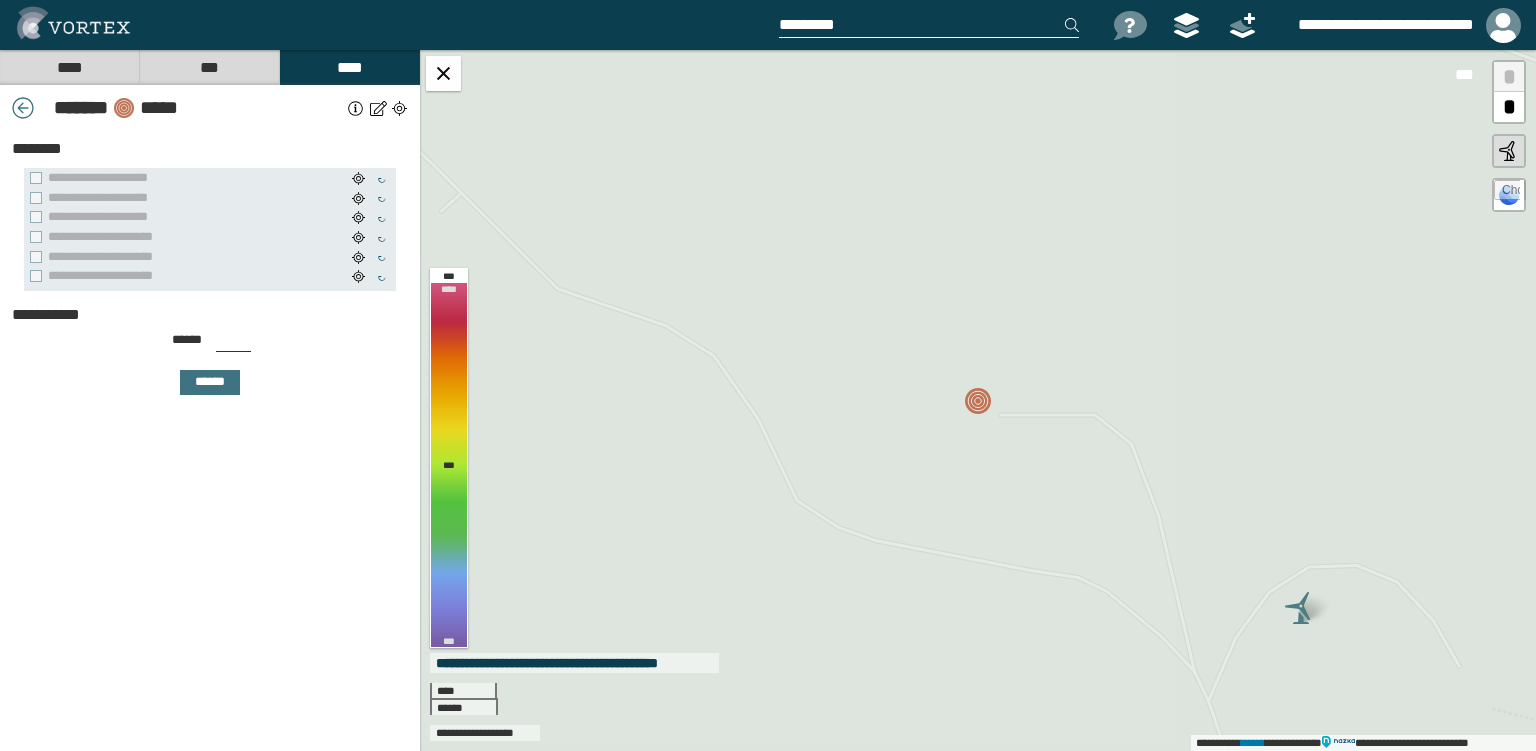click on "***" at bounding box center [233, 344] 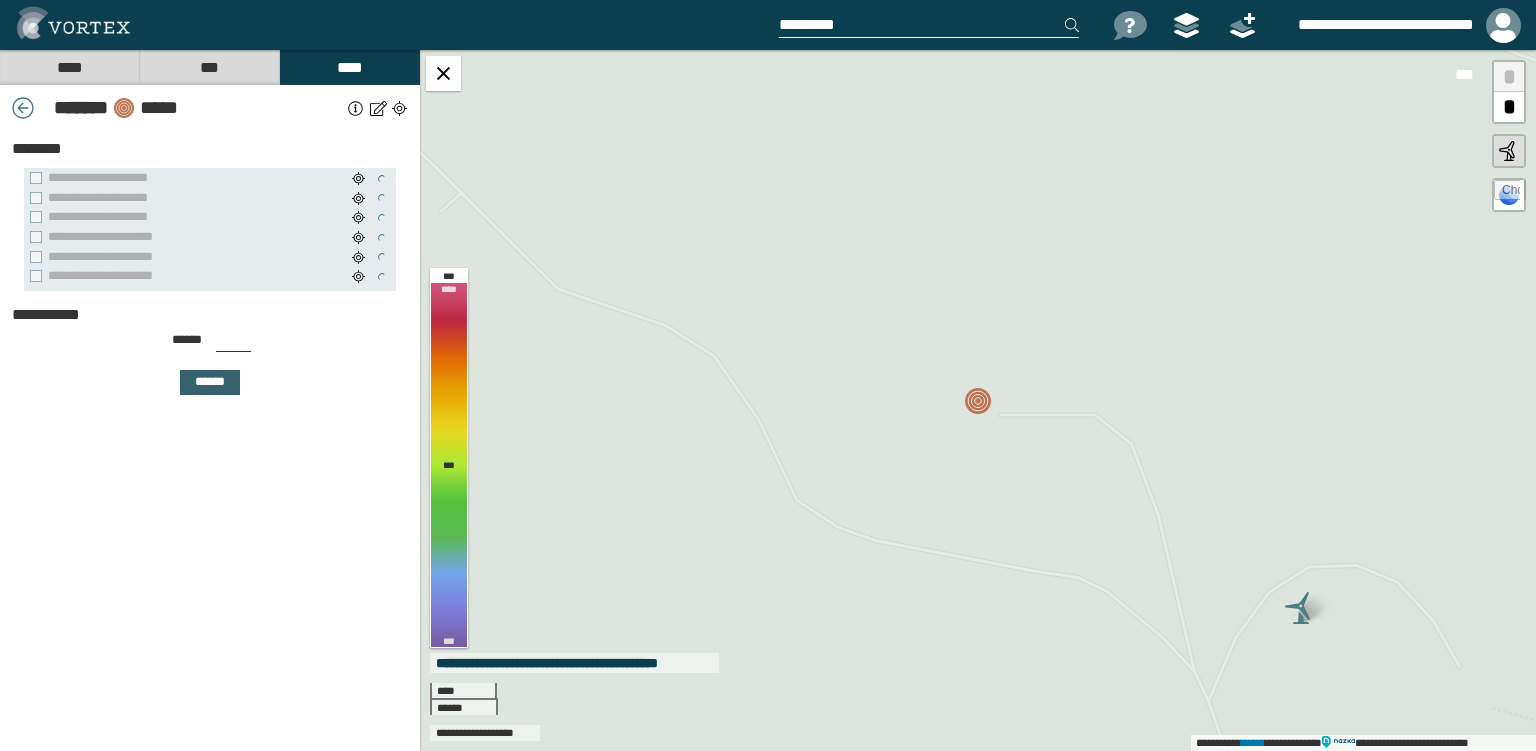 click on "******" at bounding box center (210, 382) 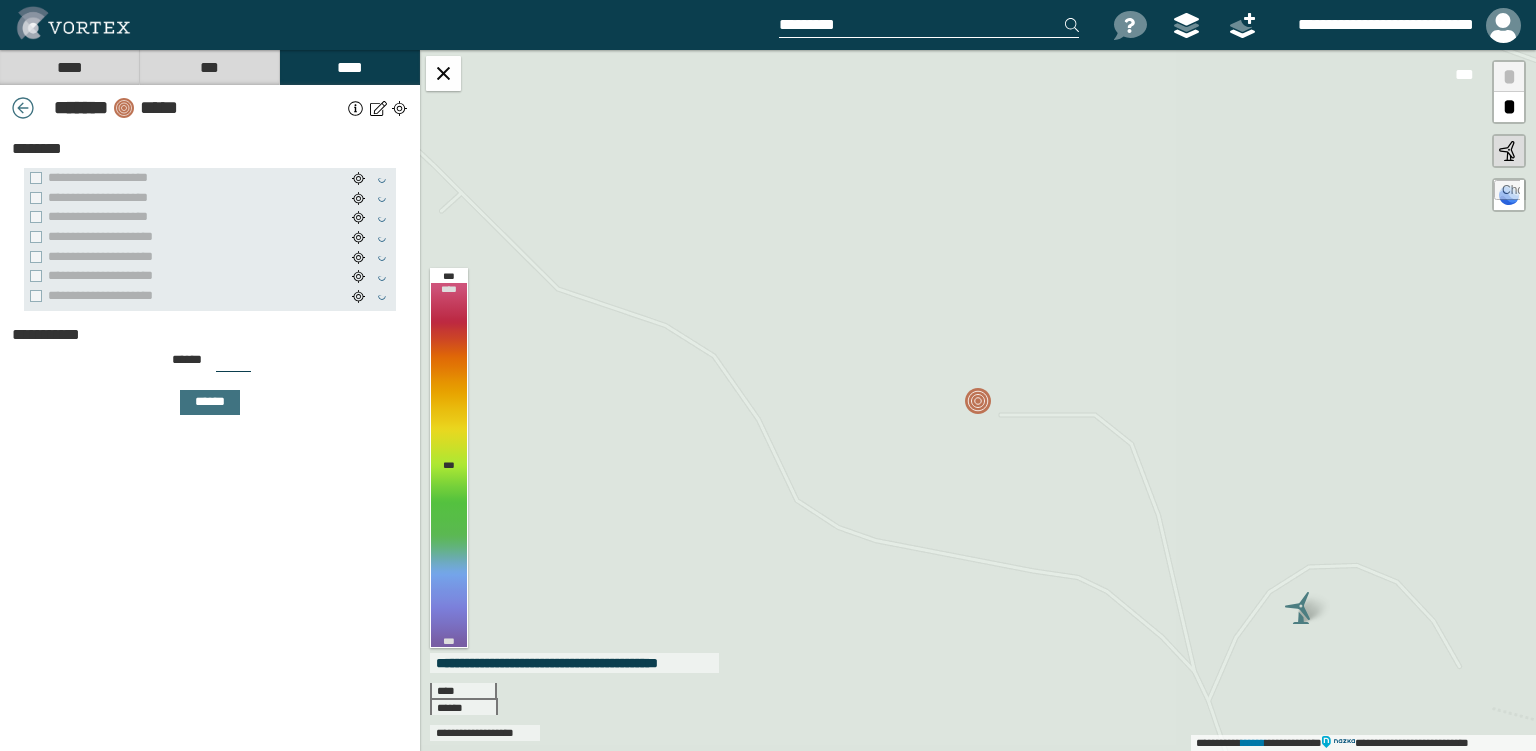 click on "***" at bounding box center (233, 364) 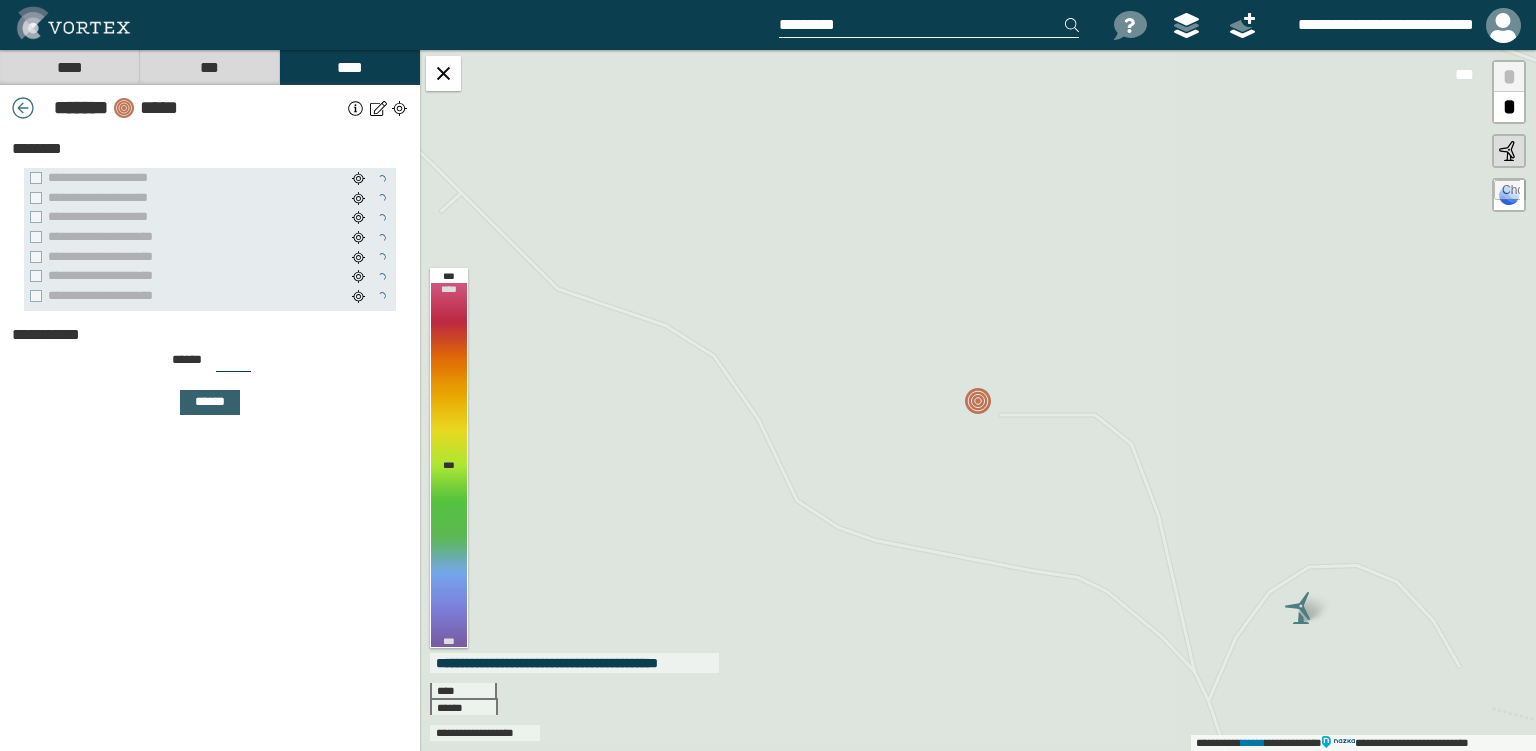 click on "******" at bounding box center [210, 402] 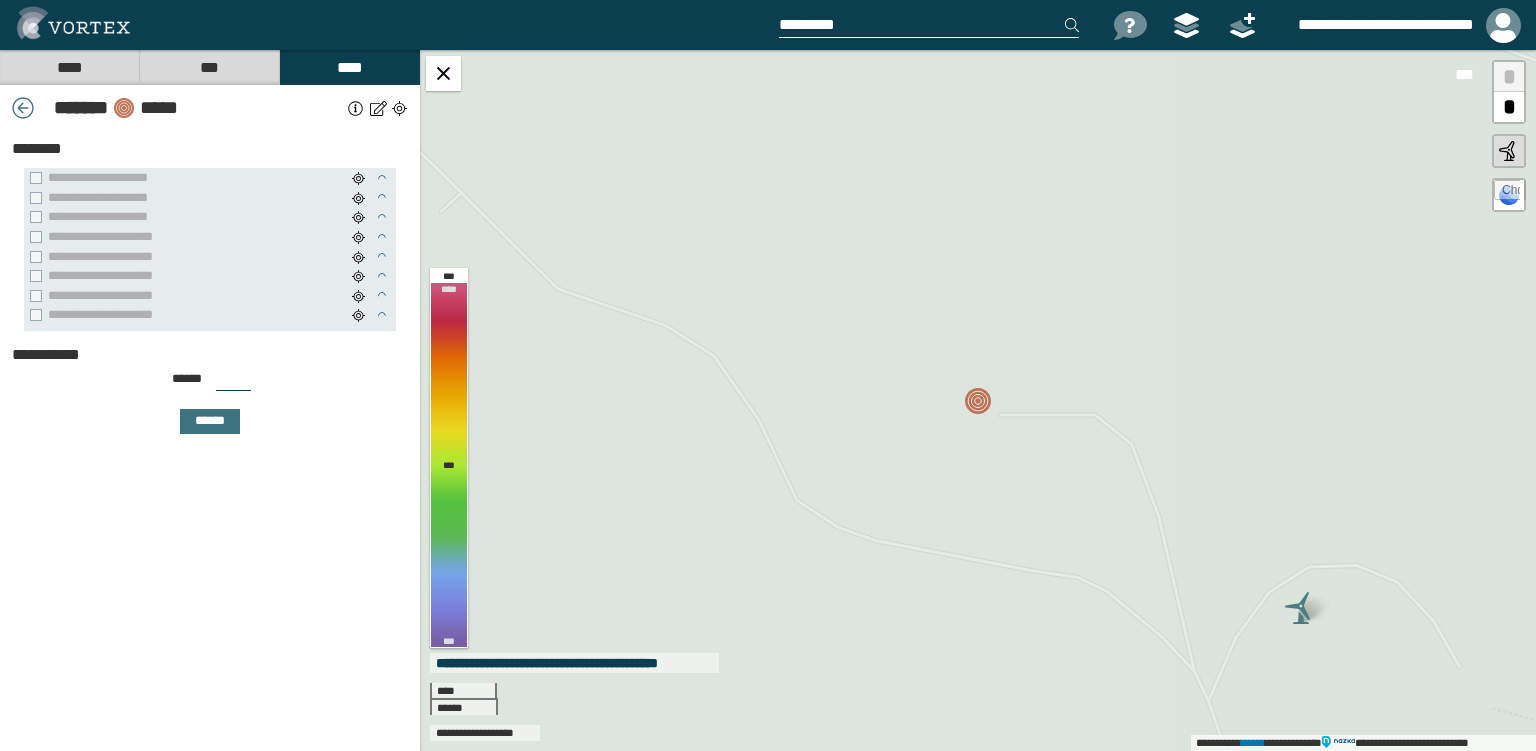 drag, startPoint x: 233, startPoint y: 365, endPoint x: 221, endPoint y: 365, distance: 12 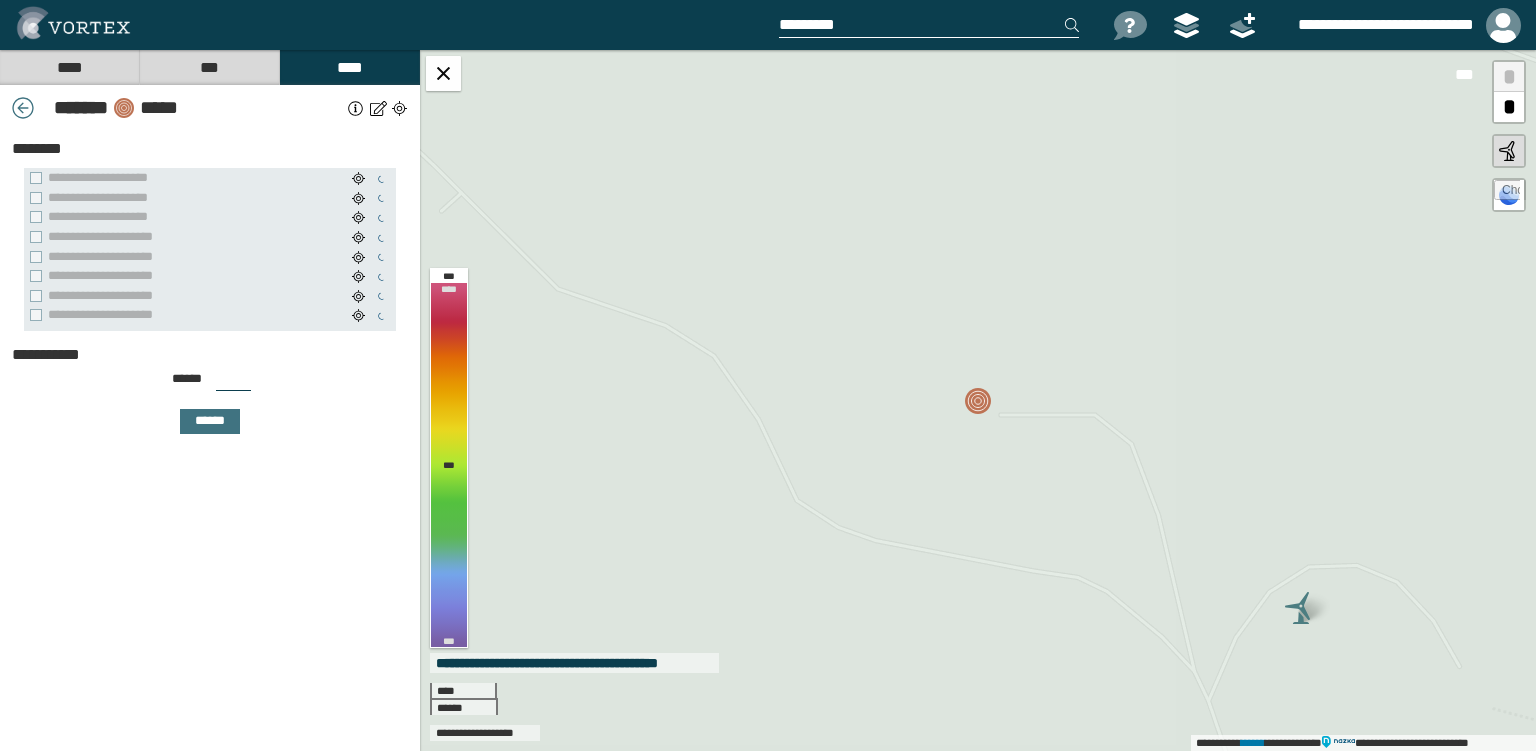 click on "***" at bounding box center (233, 383) 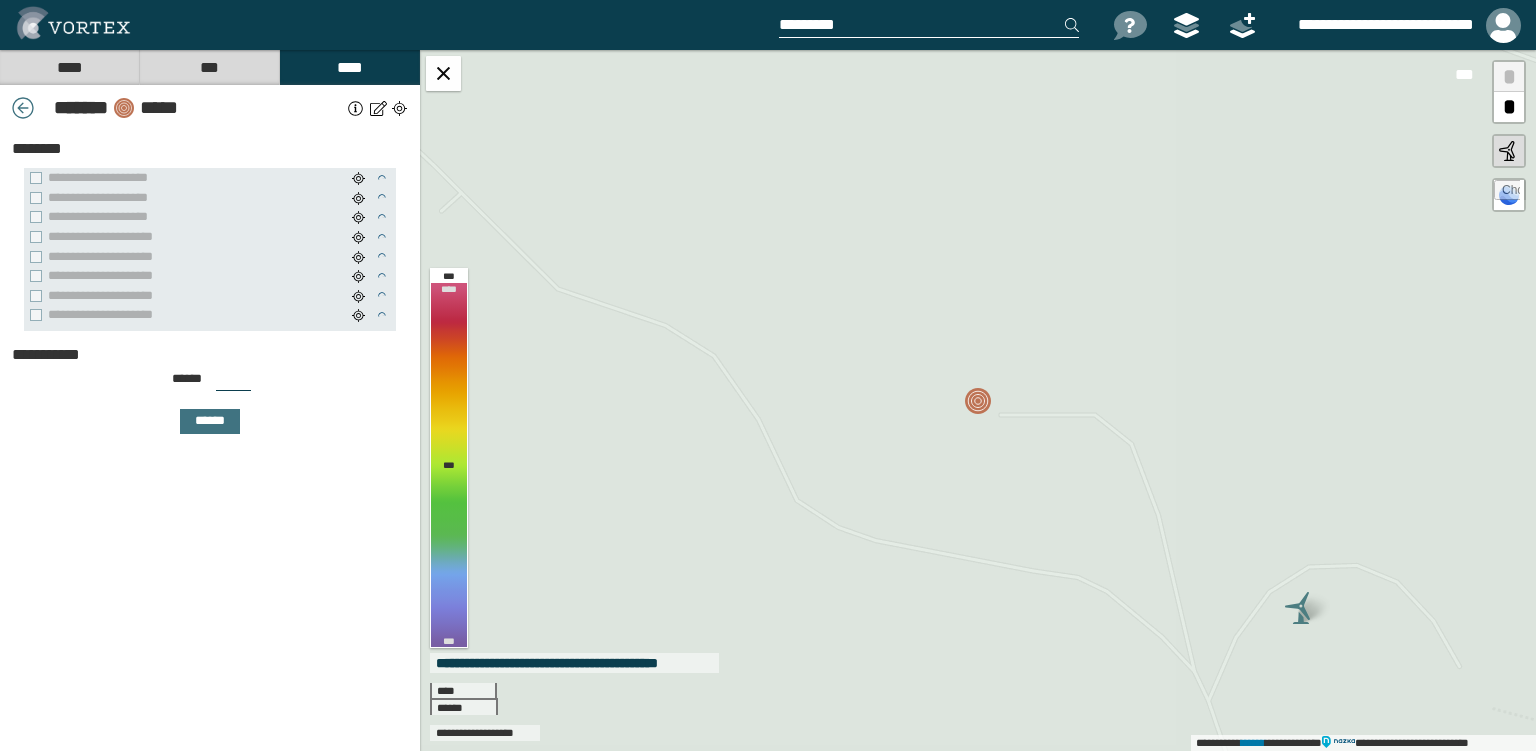 click on "***" at bounding box center (233, 383) 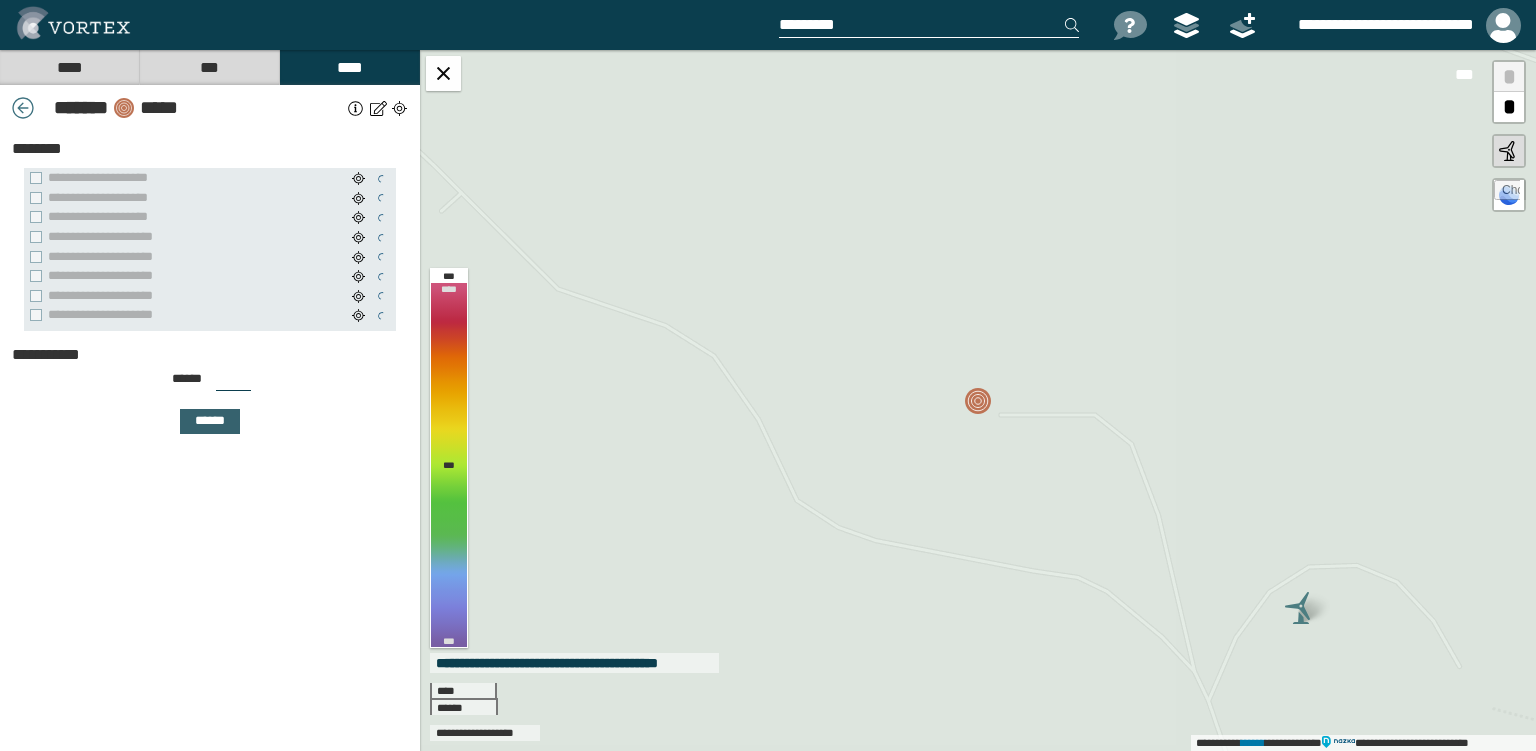 click on "******" at bounding box center [210, 421] 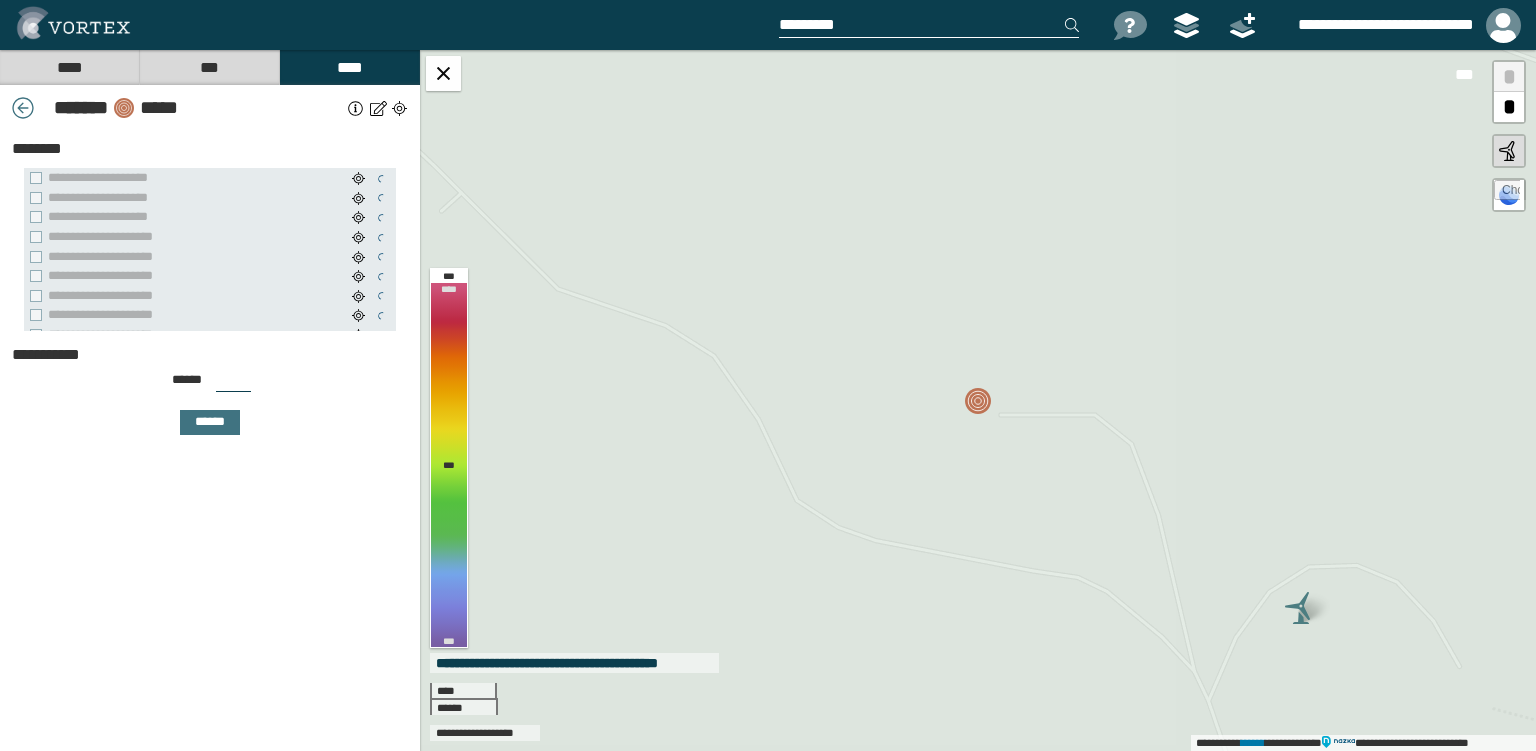 click on "***" at bounding box center [233, 384] 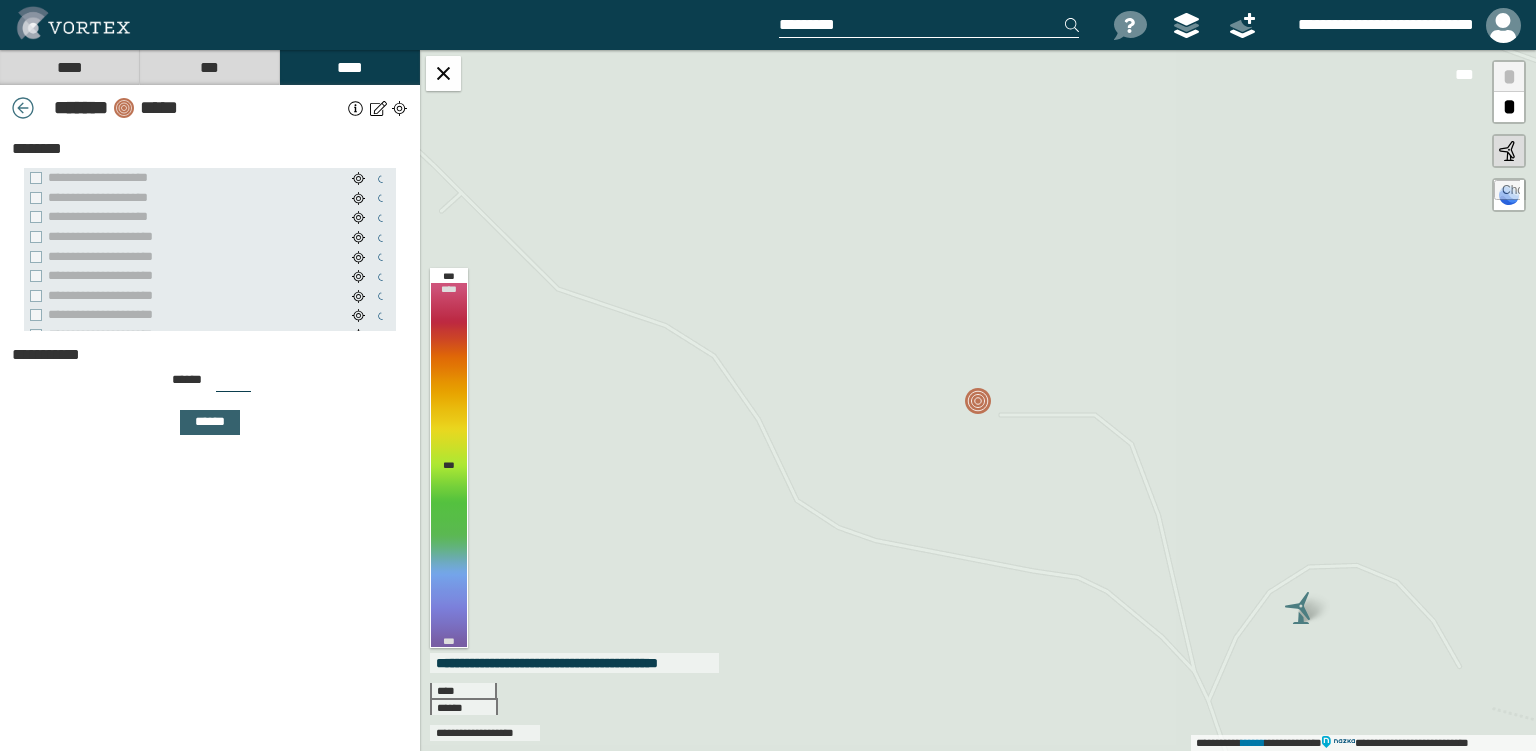 click on "******" at bounding box center [210, 422] 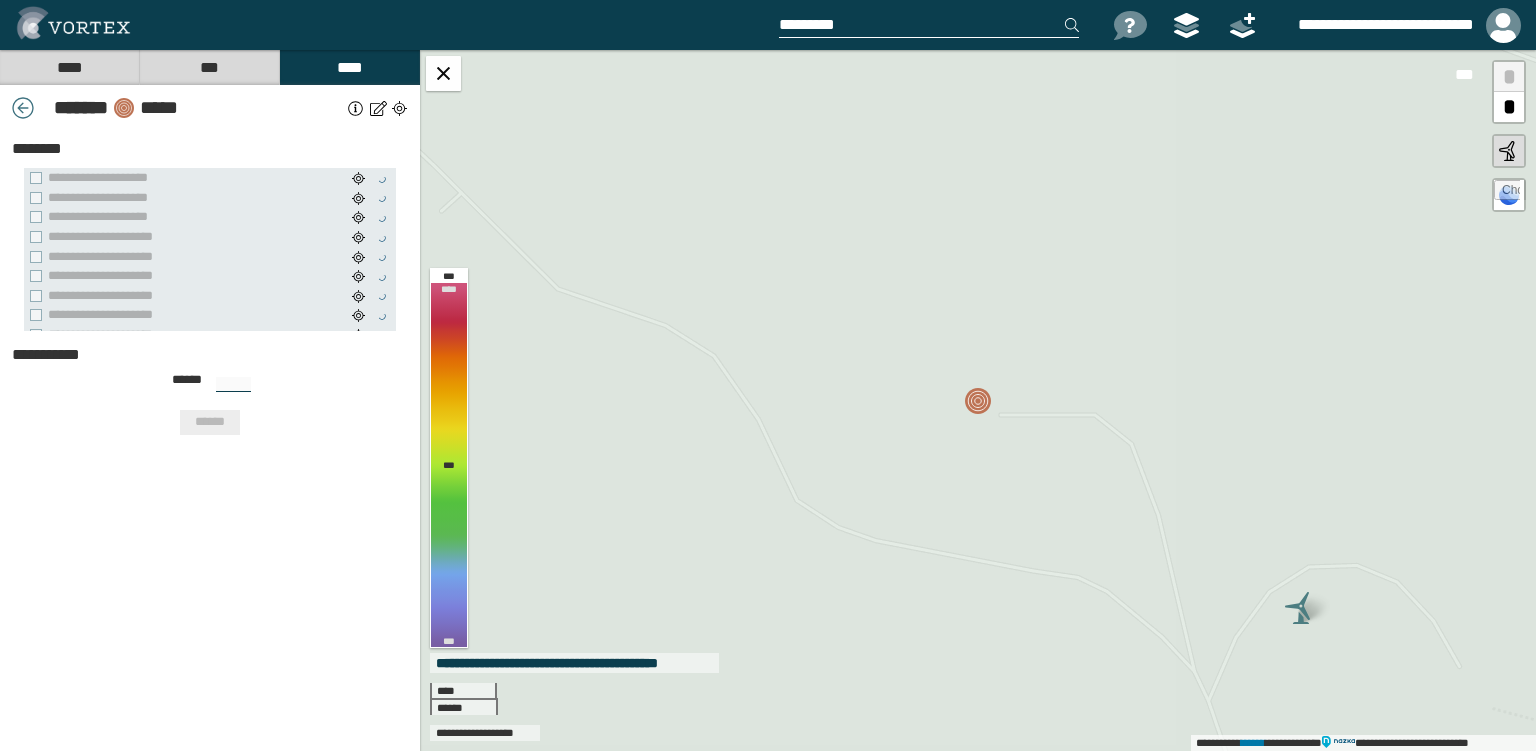 type on "***" 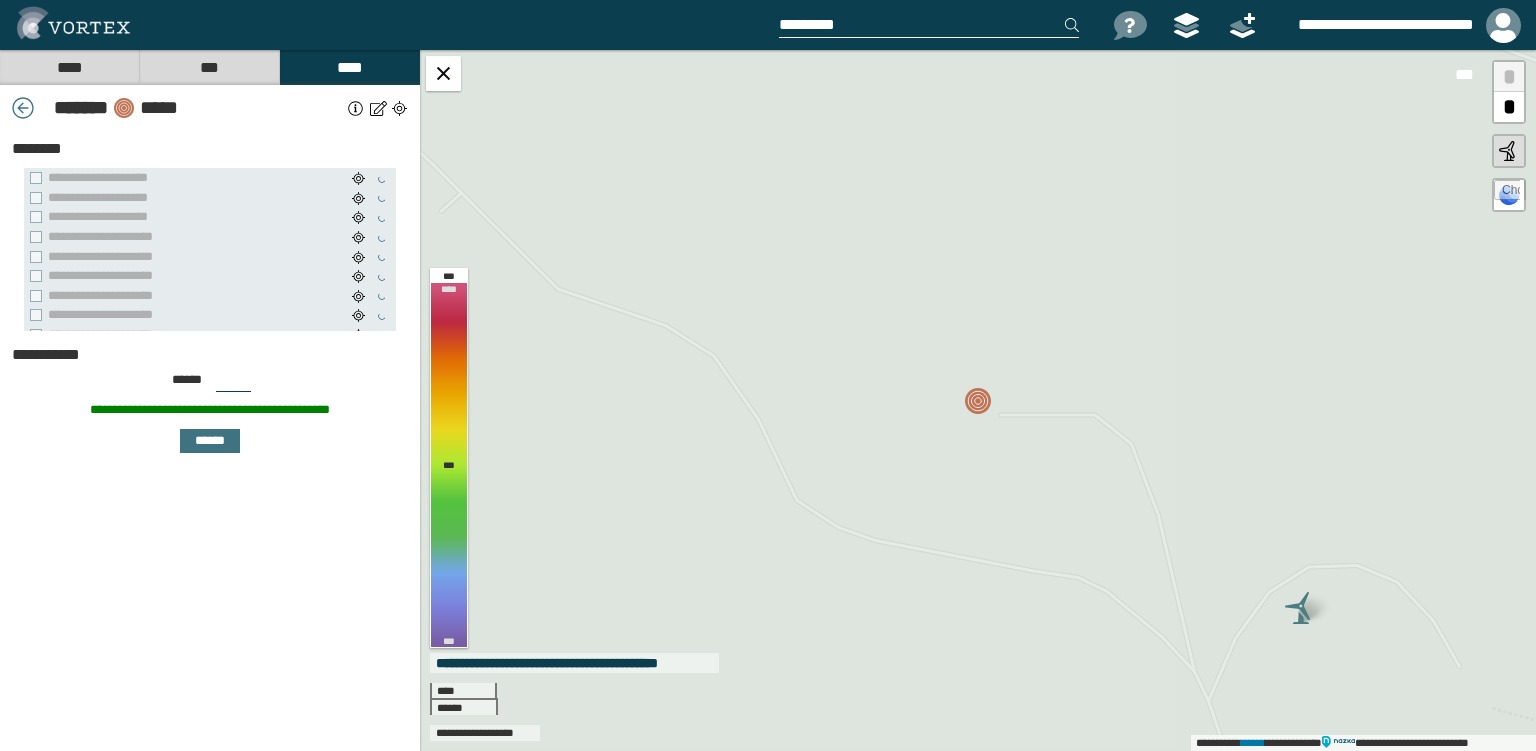 click at bounding box center (23, 108) 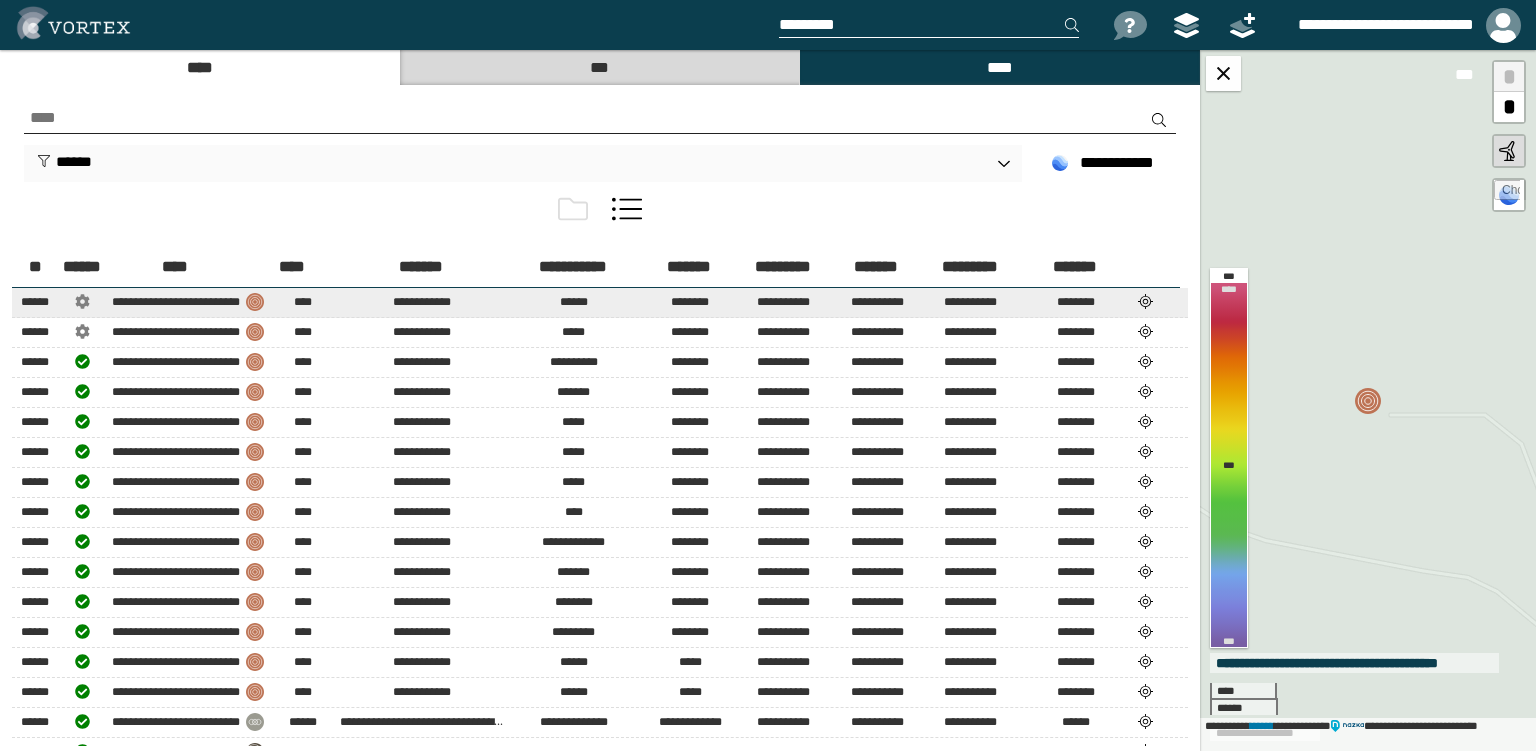 click at bounding box center [1146, 301] 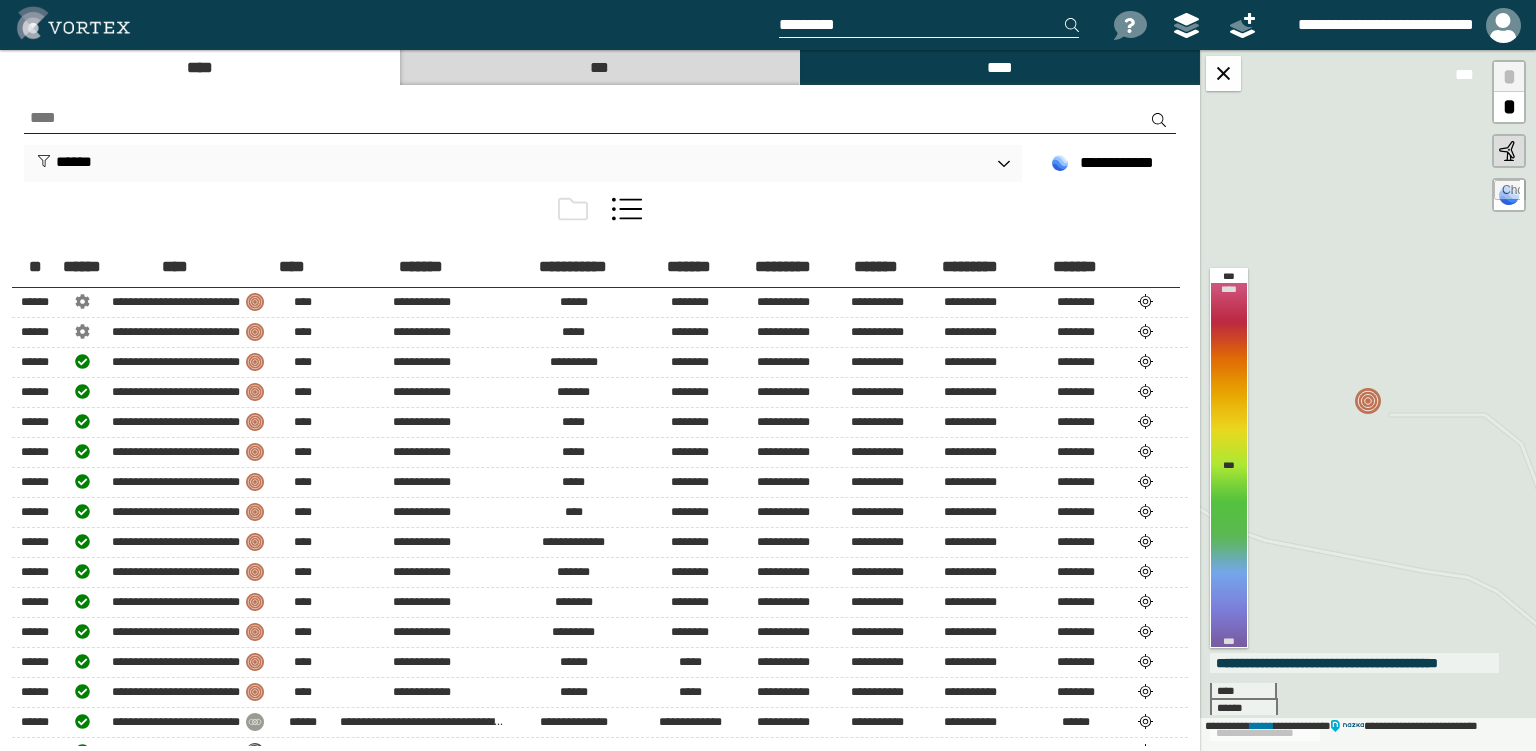 select on "*****" 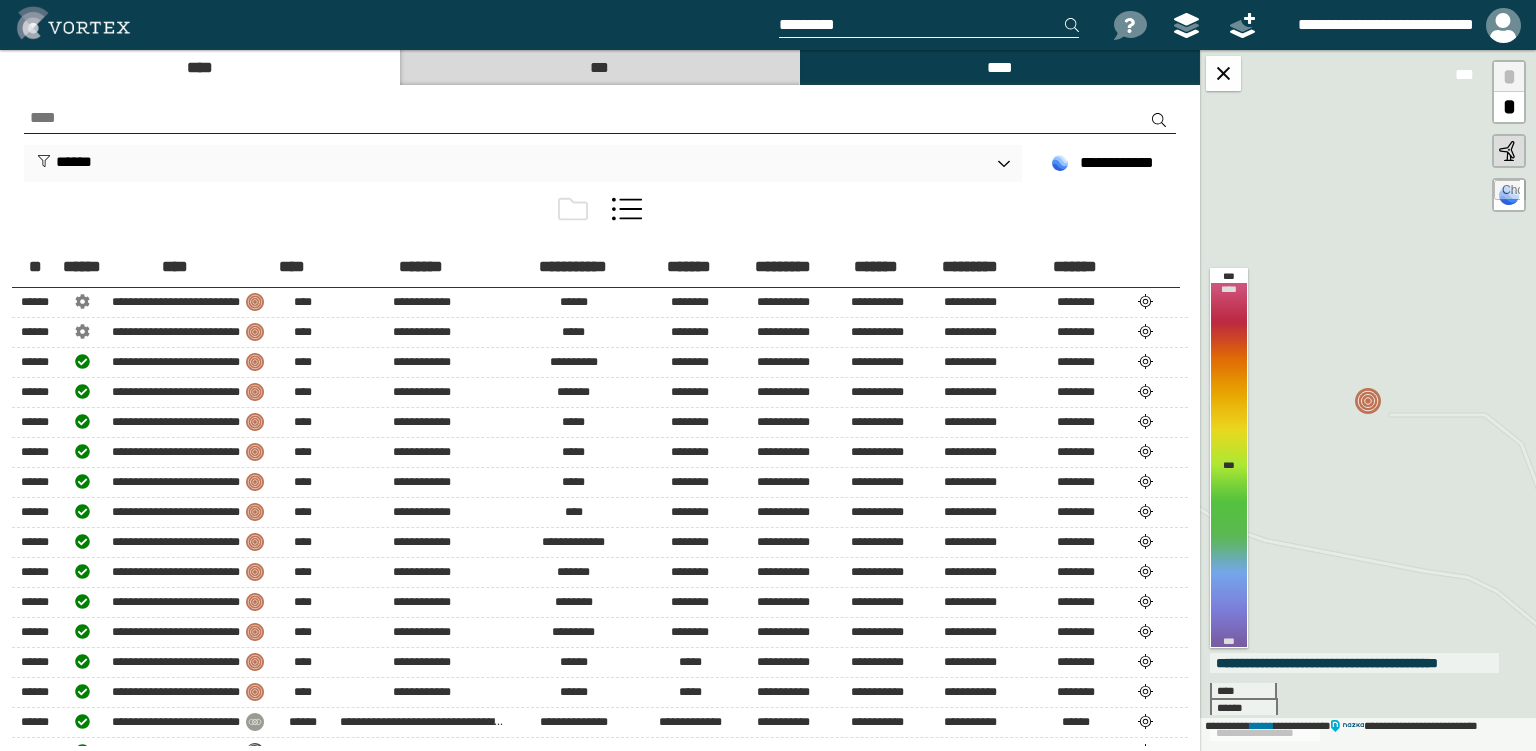 select on "**" 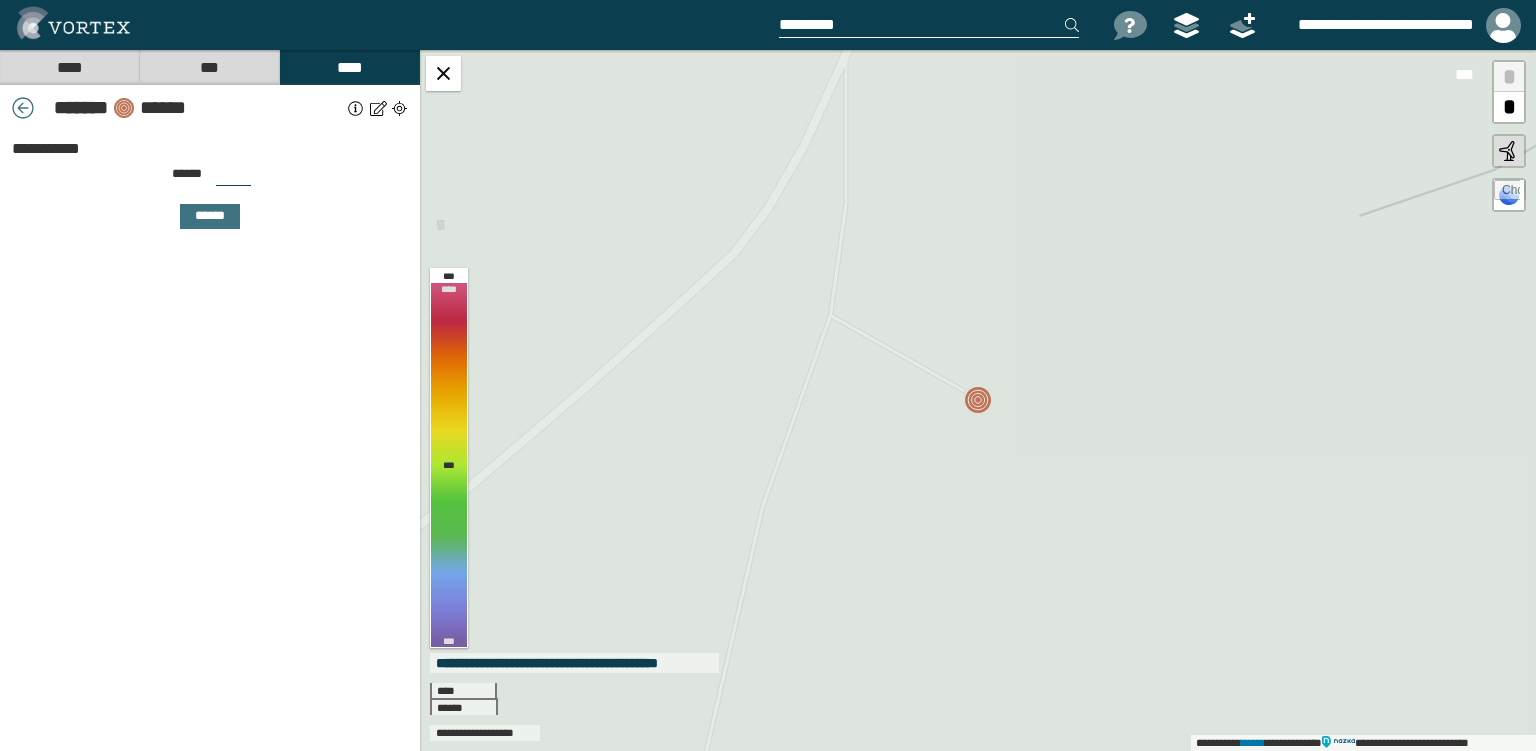 drag, startPoint x: 227, startPoint y: 170, endPoint x: 178, endPoint y: 173, distance: 49.09175 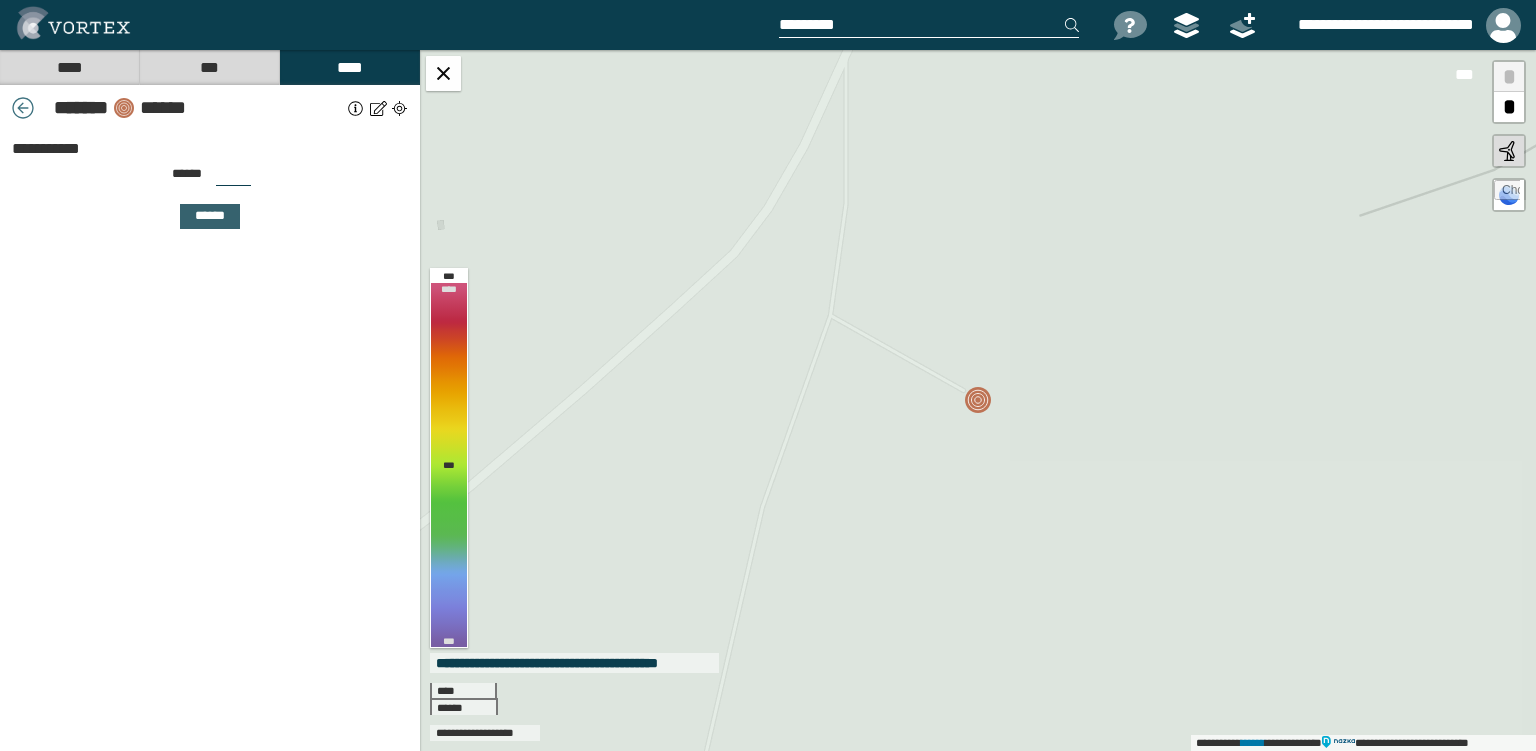 click on "******" at bounding box center [210, 216] 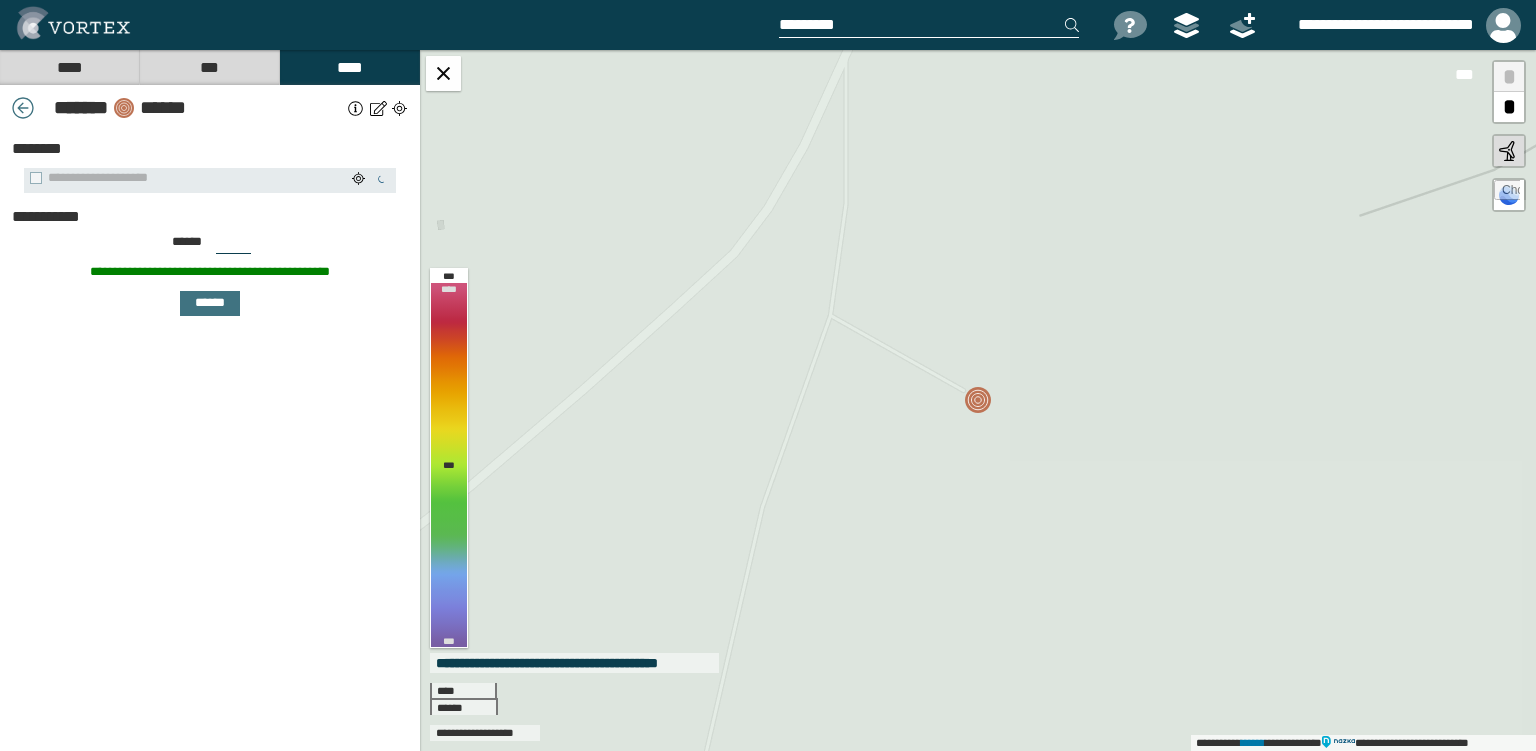 click on "****** ***" at bounding box center [210, 248] 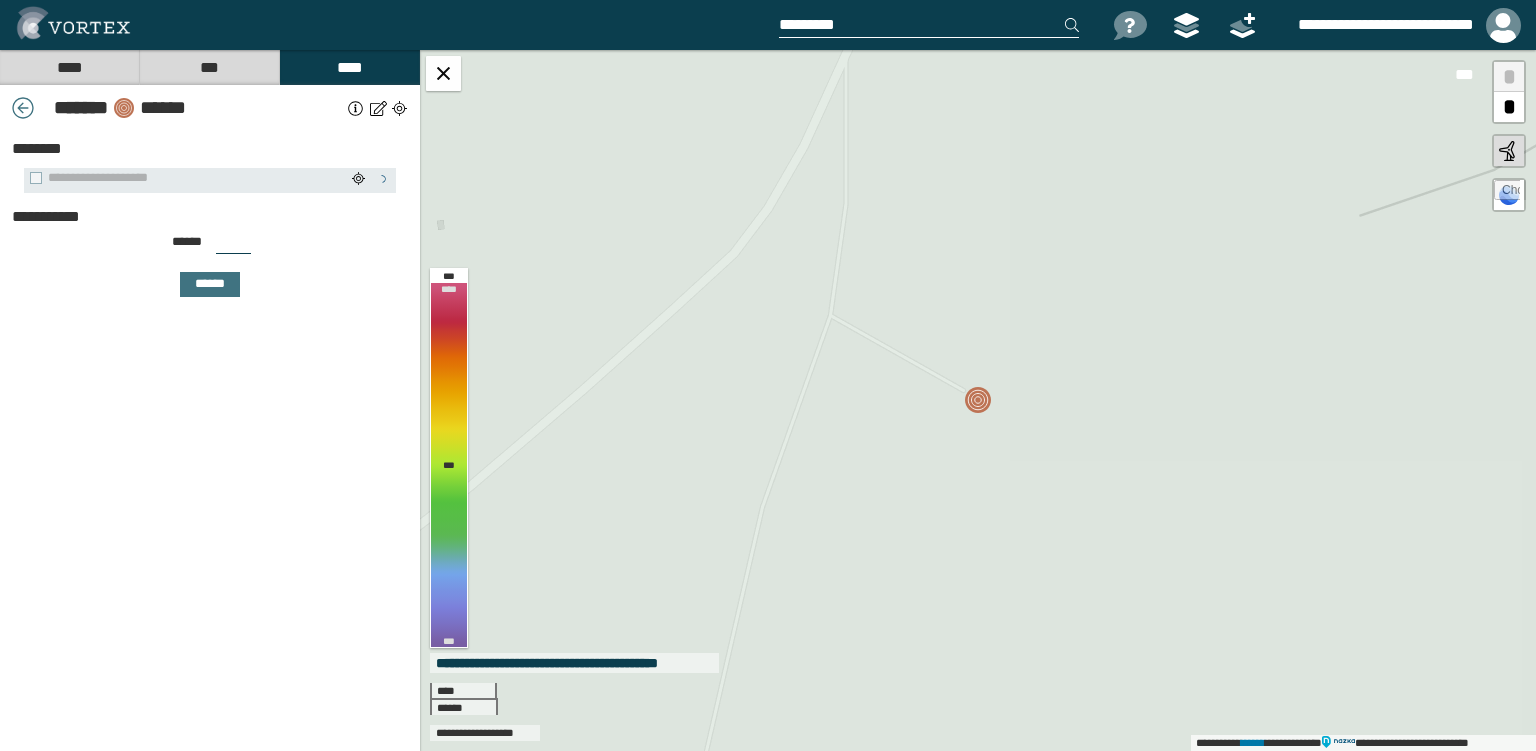 drag, startPoint x: 228, startPoint y: 240, endPoint x: 196, endPoint y: 237, distance: 32.140316 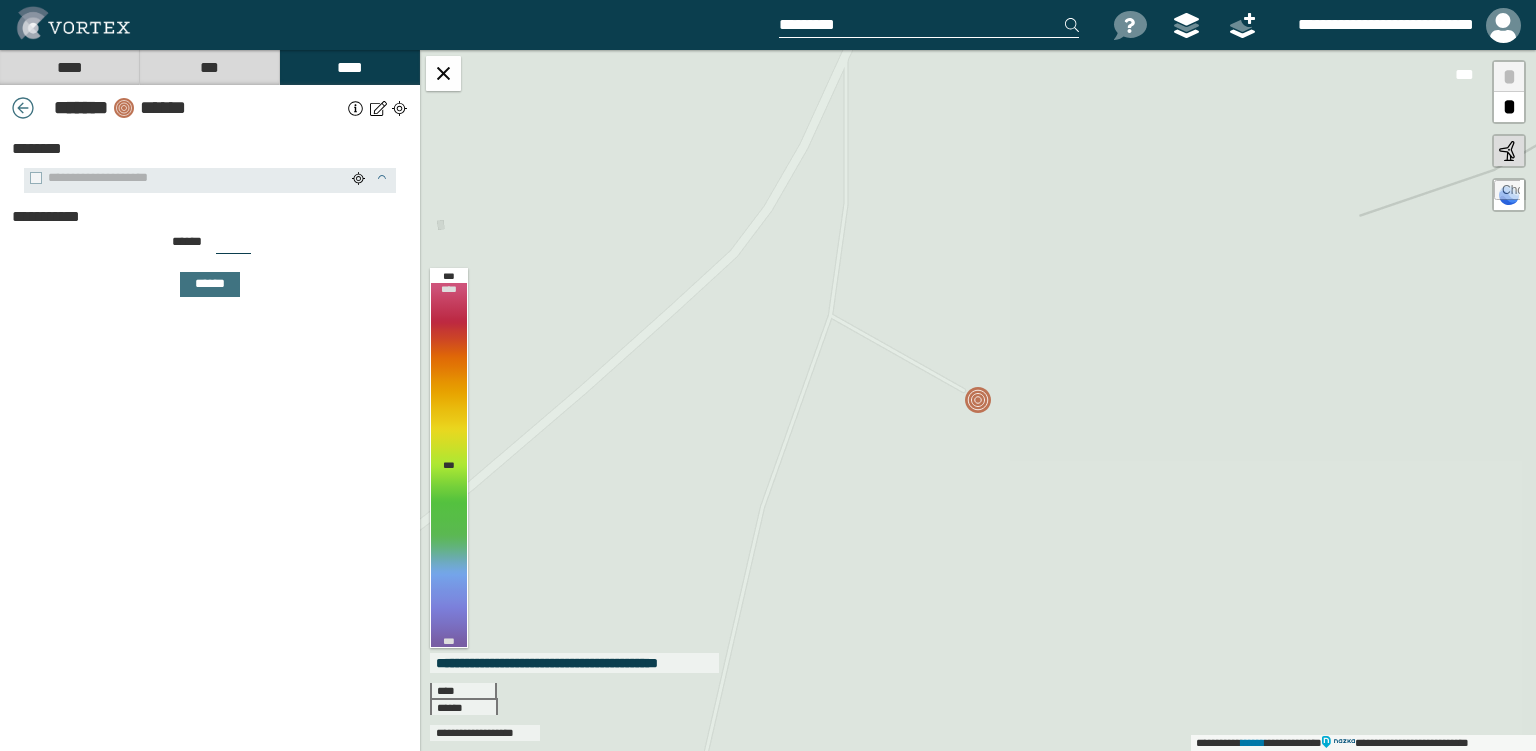 click on "***" at bounding box center [233, 246] 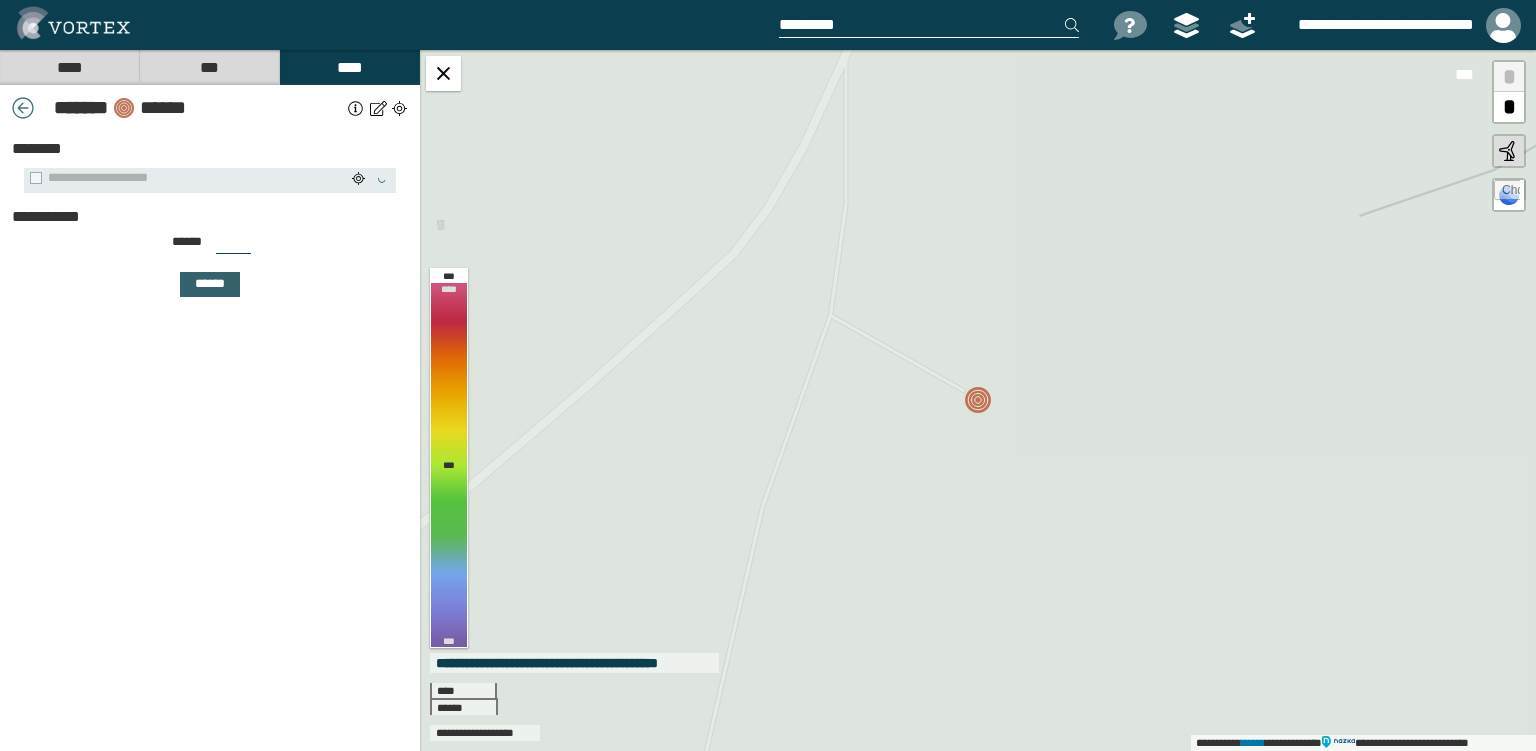 click on "******" at bounding box center (210, 284) 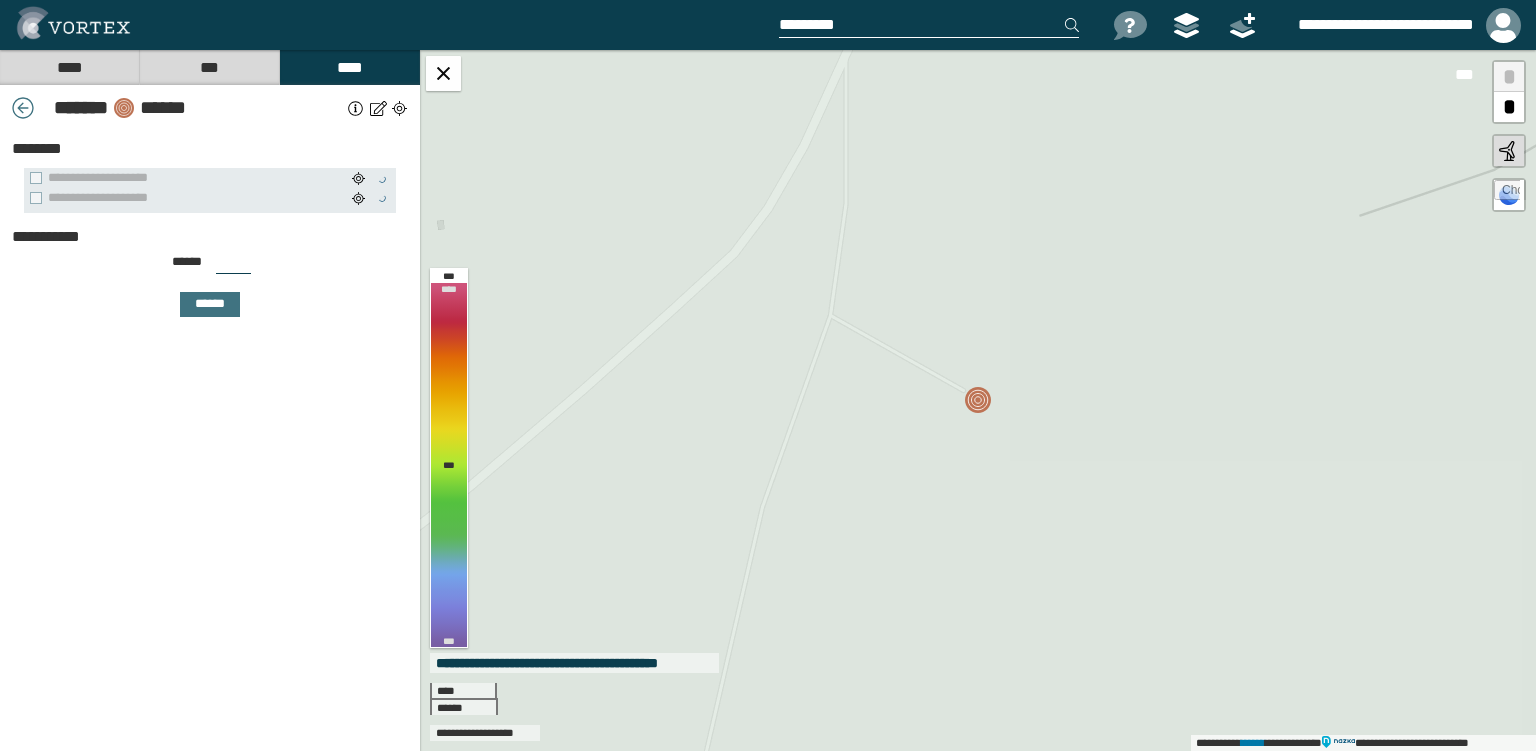 drag, startPoint x: 226, startPoint y: 263, endPoint x: 198, endPoint y: 264, distance: 28.01785 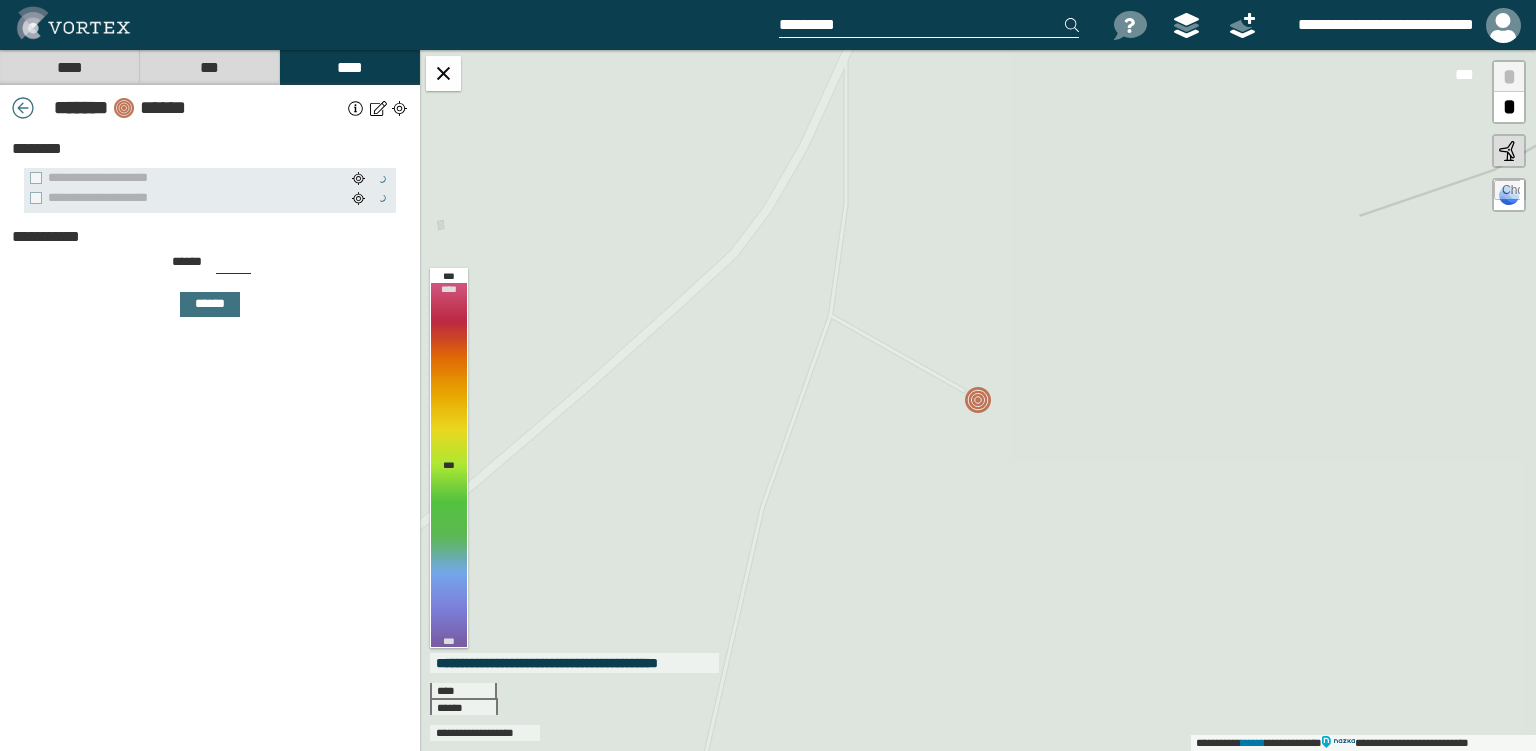 click on "***" at bounding box center (233, 266) 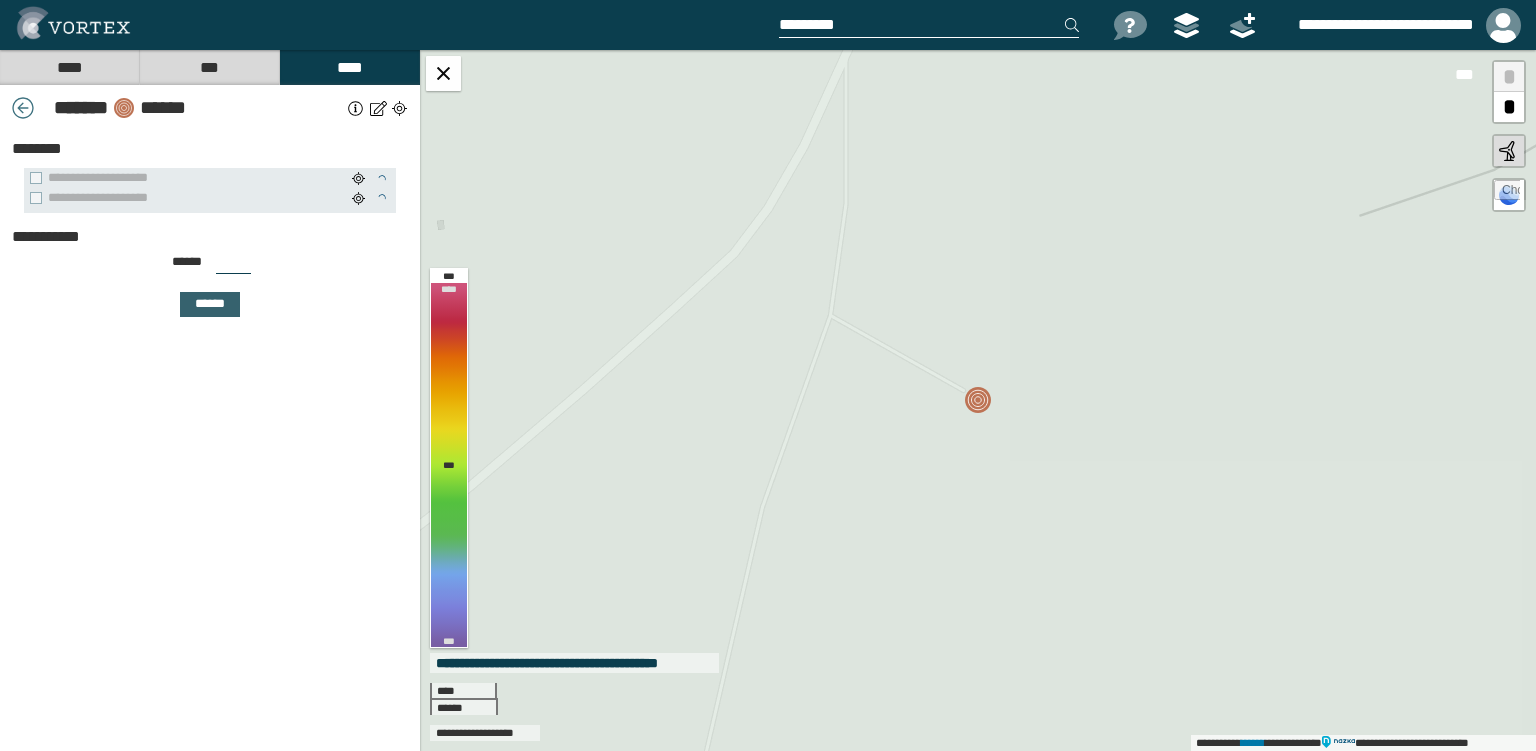 click on "******" at bounding box center (210, 304) 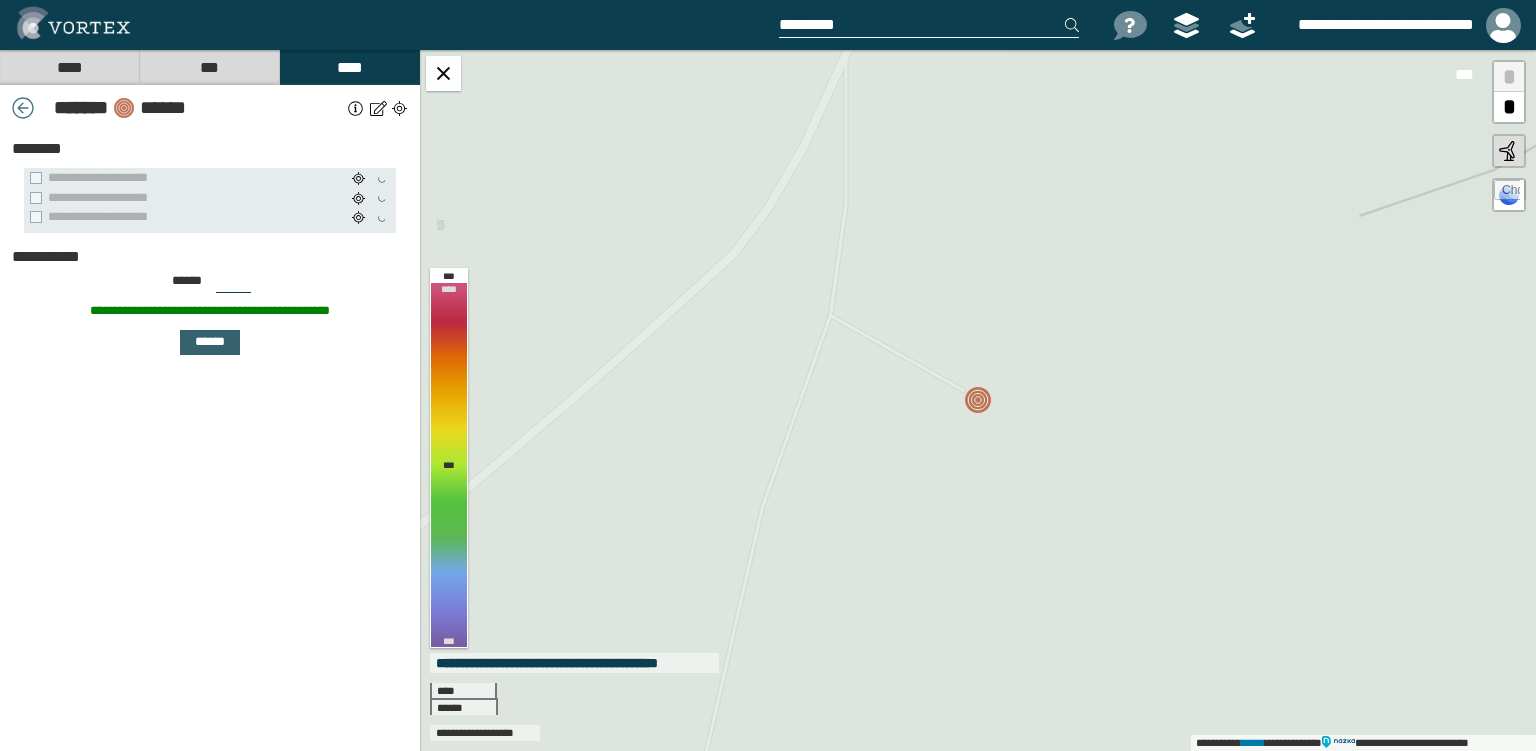 click on "******" at bounding box center (210, 342) 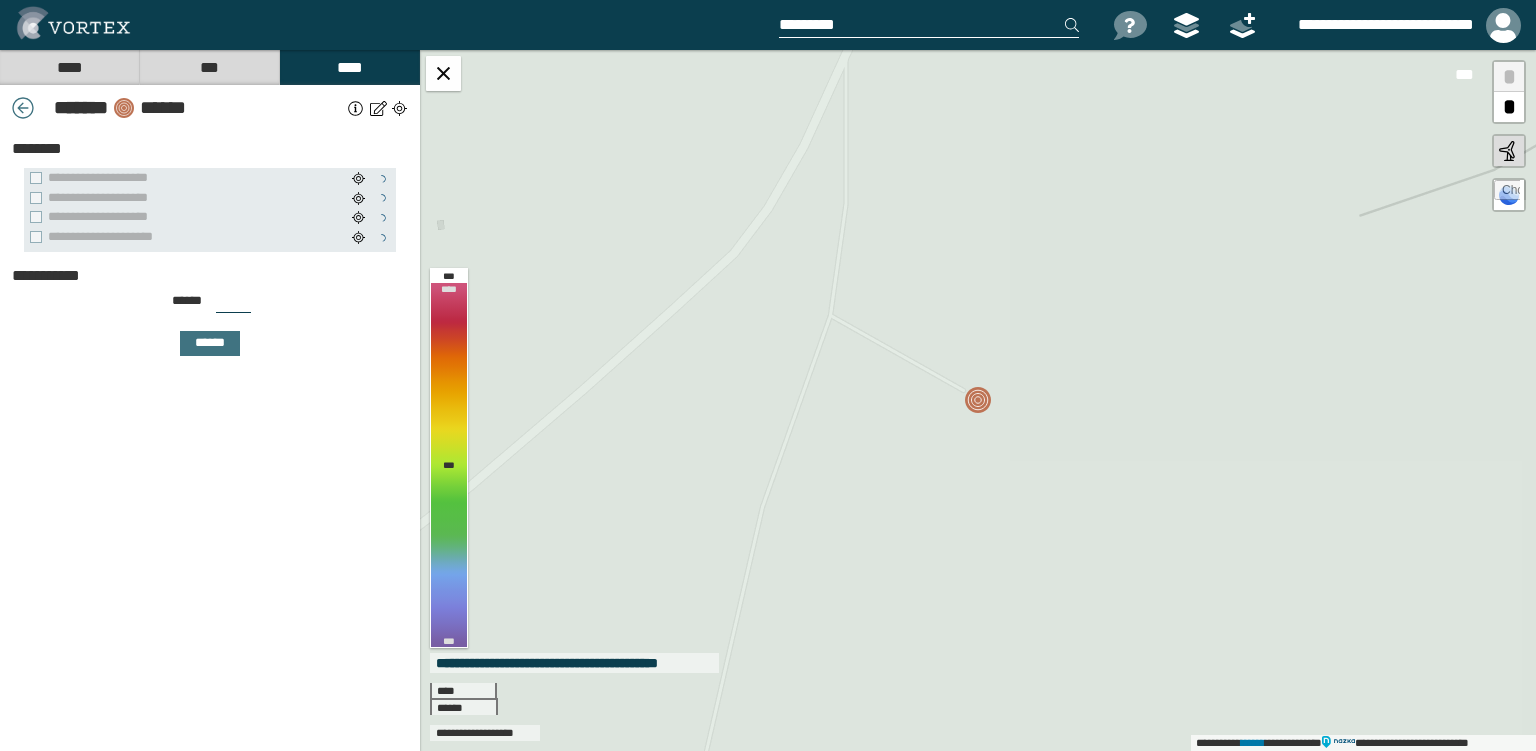 click on "***" at bounding box center (233, 305) 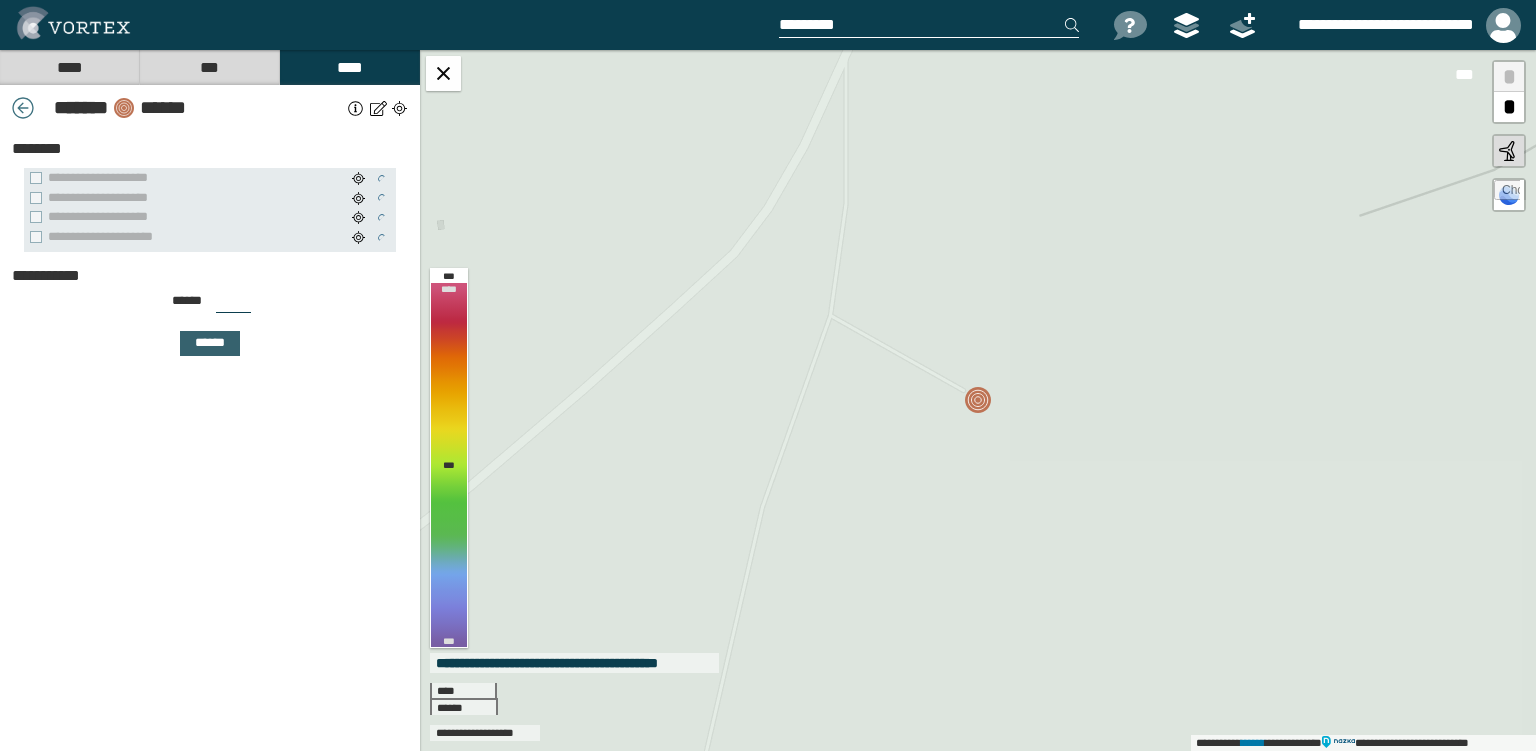 click on "******" at bounding box center [210, 343] 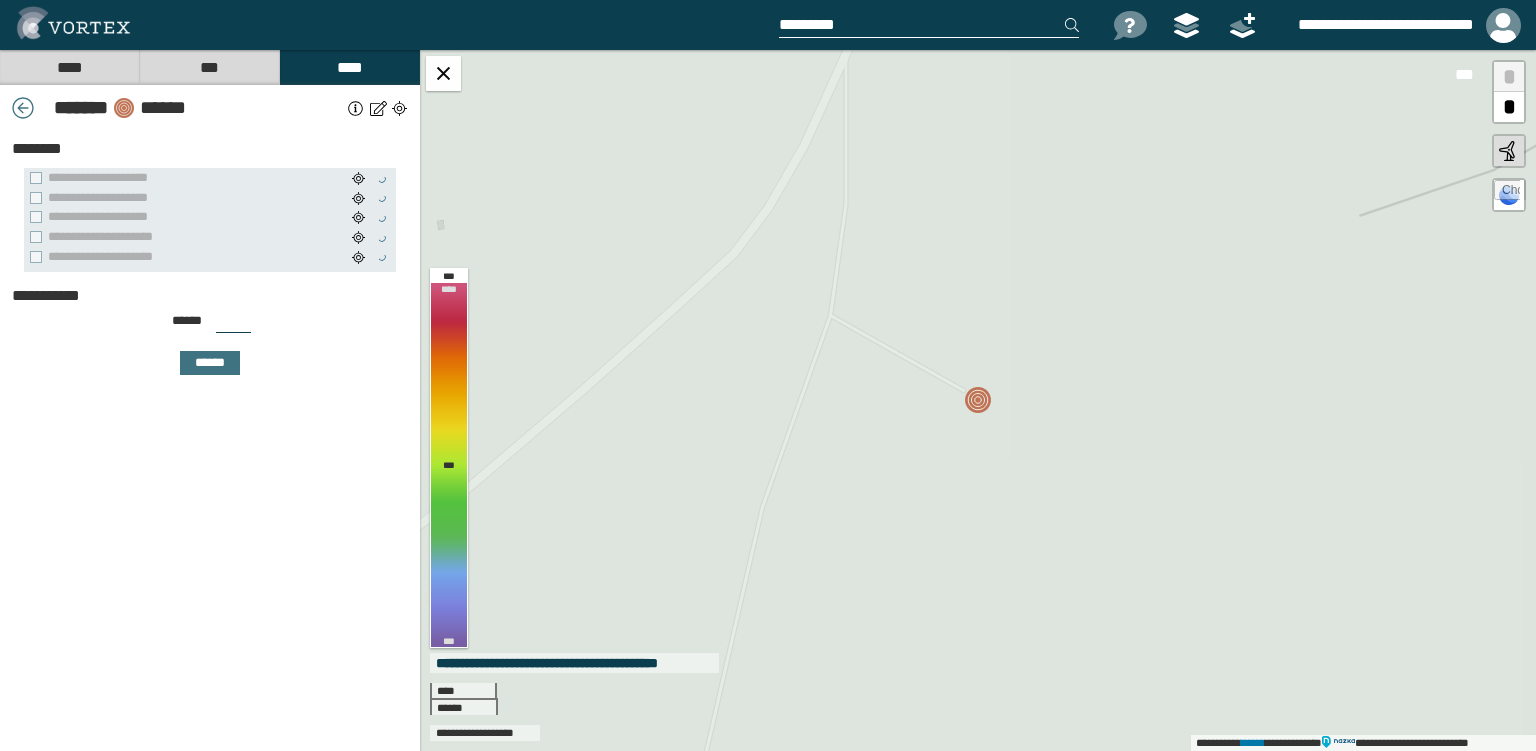 click on "***" at bounding box center [233, 325] 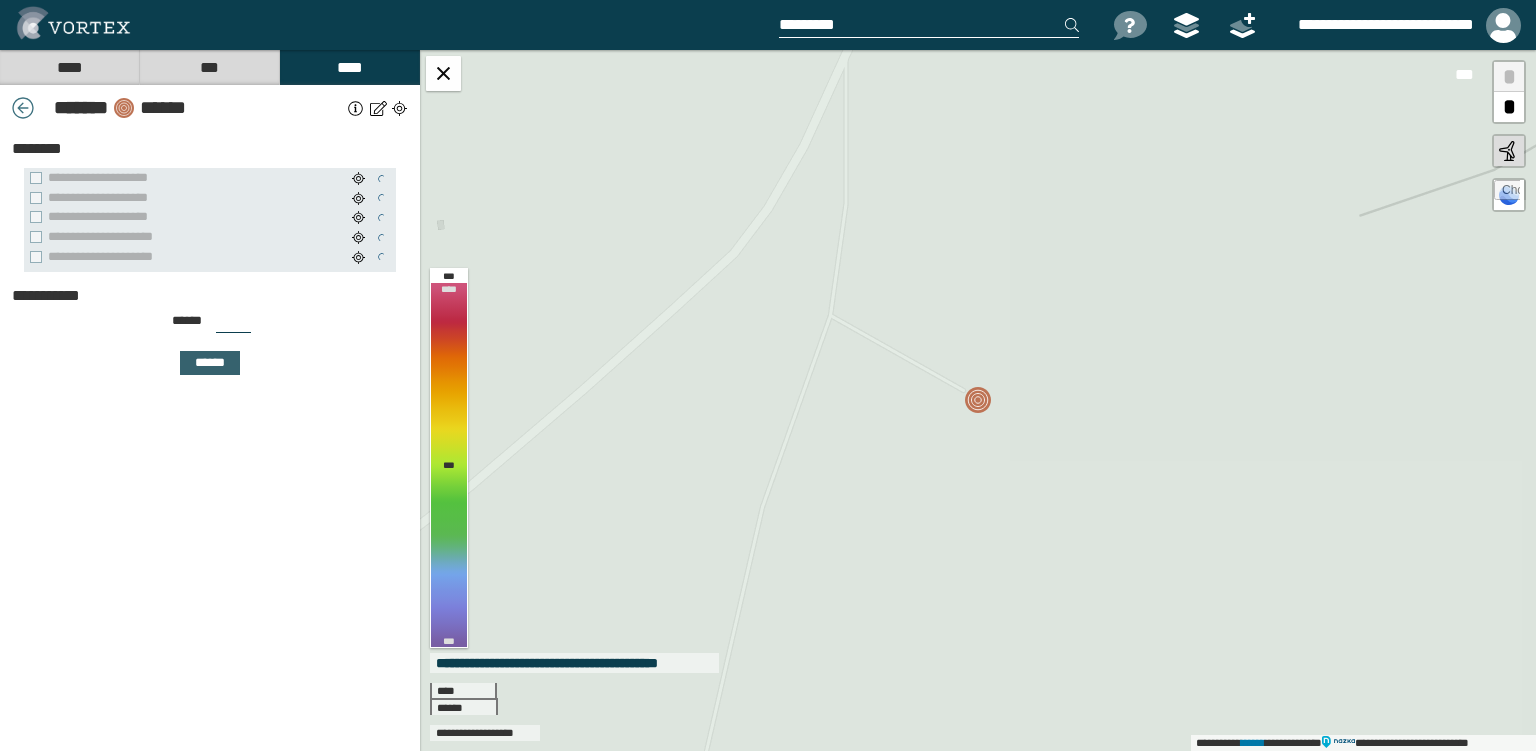 click on "******" at bounding box center (210, 363) 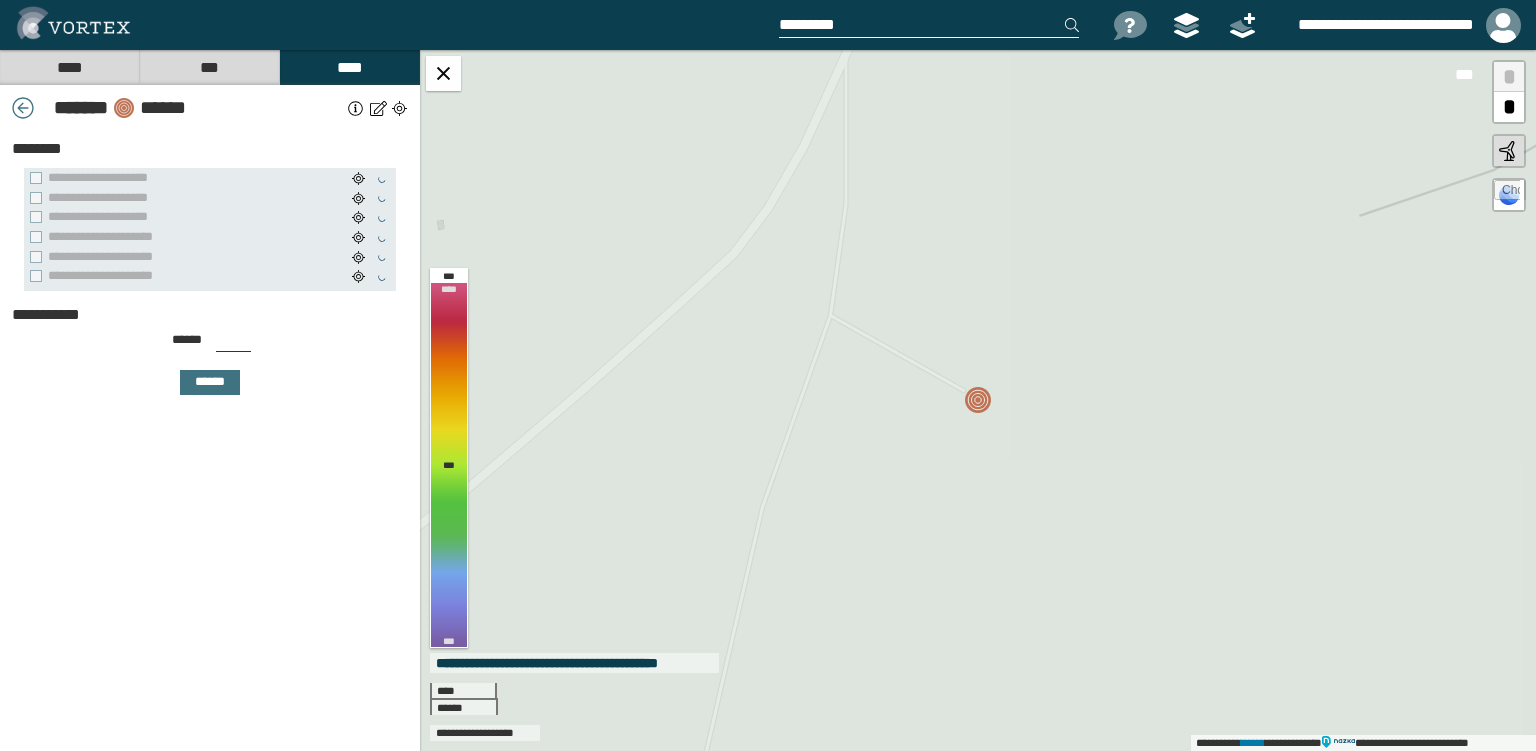 drag, startPoint x: 228, startPoint y: 332, endPoint x: 218, endPoint y: 331, distance: 10.049875 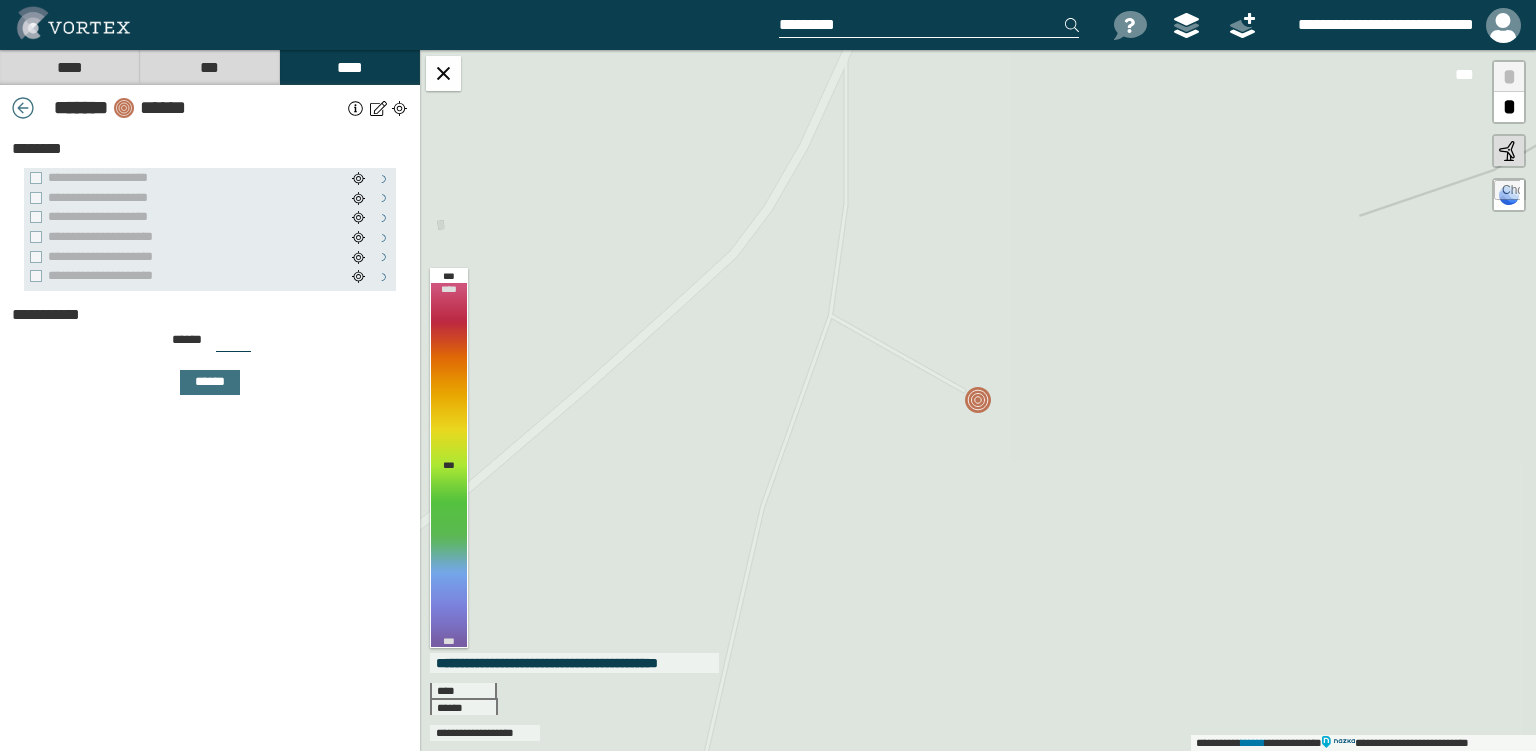 click on "***" at bounding box center (233, 344) 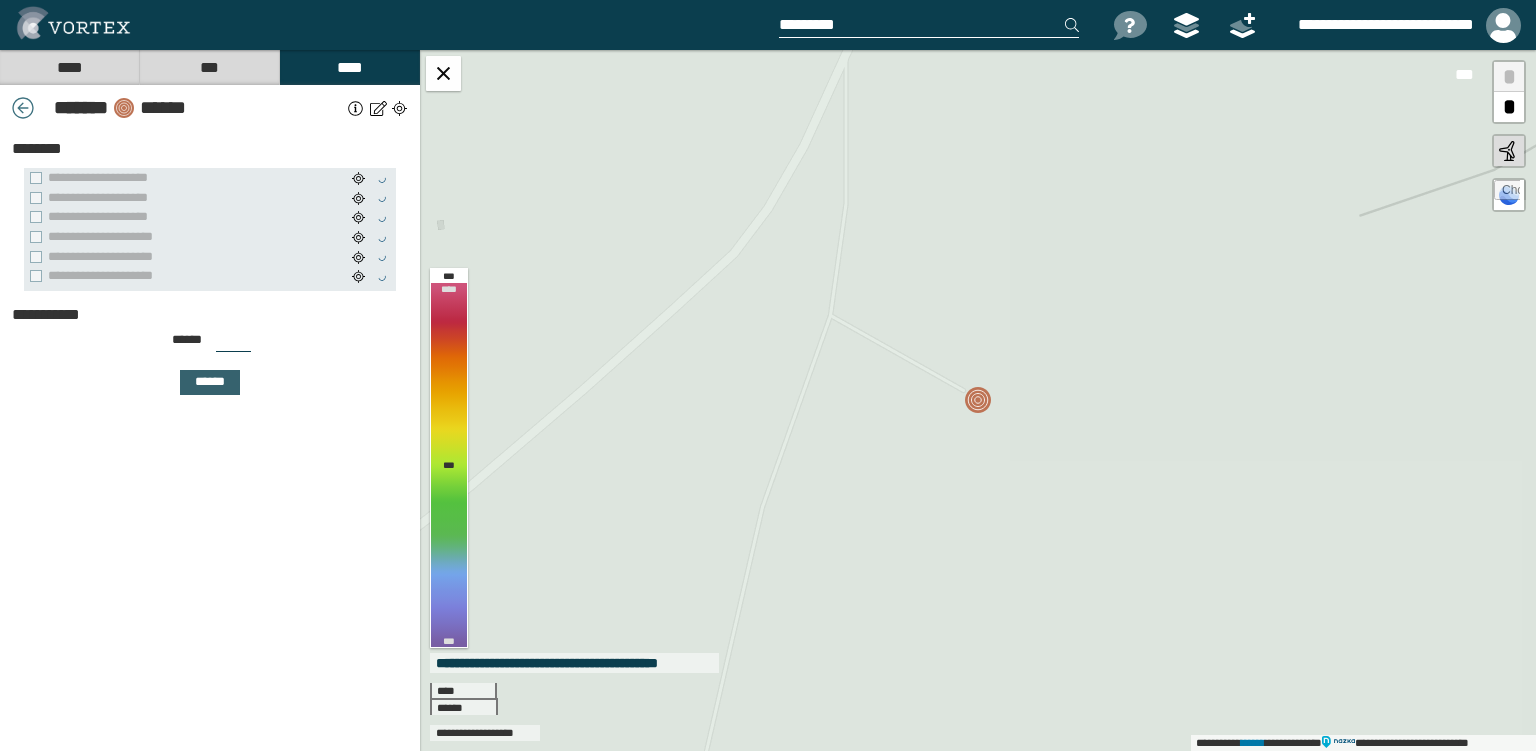 click on "******" at bounding box center (210, 382) 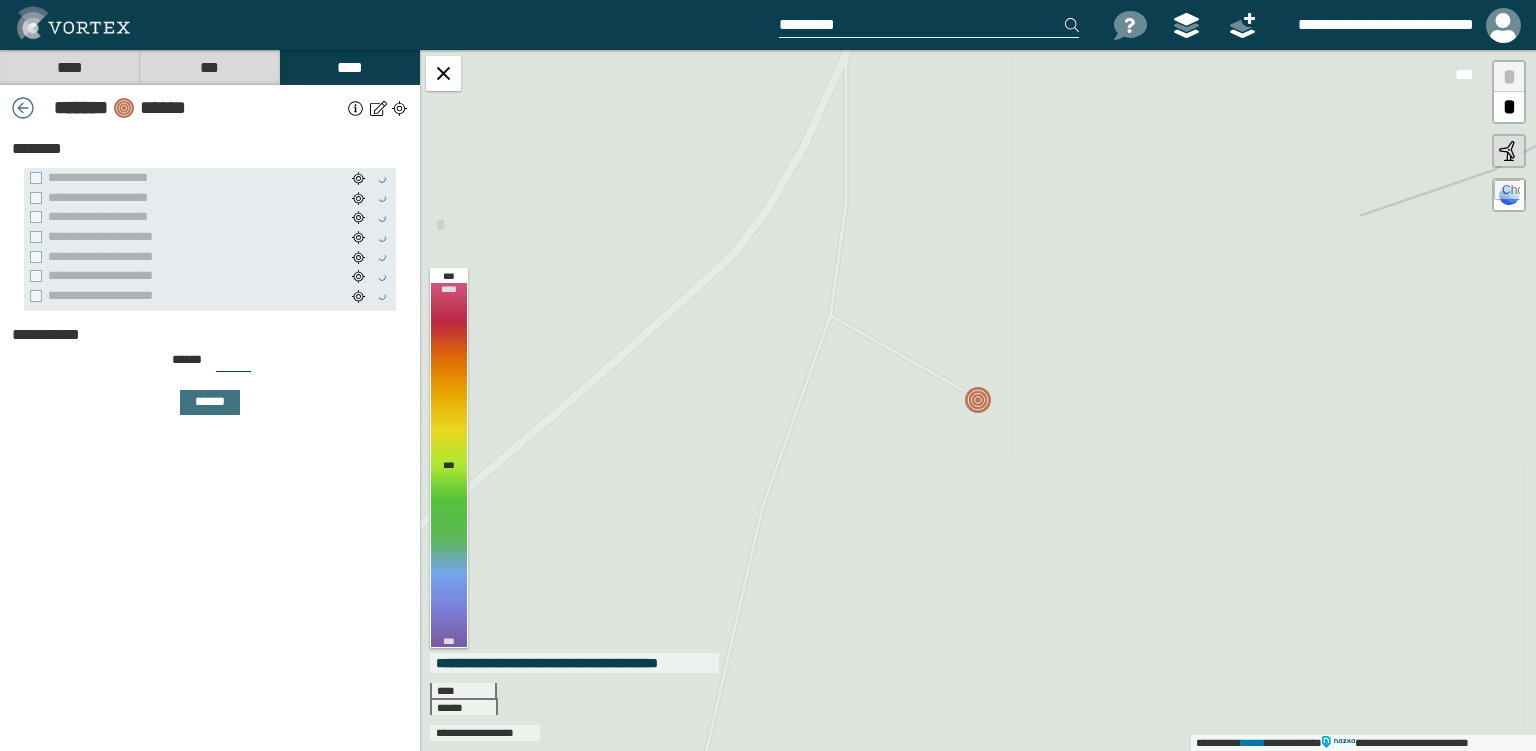 click on "***" at bounding box center [233, 364] 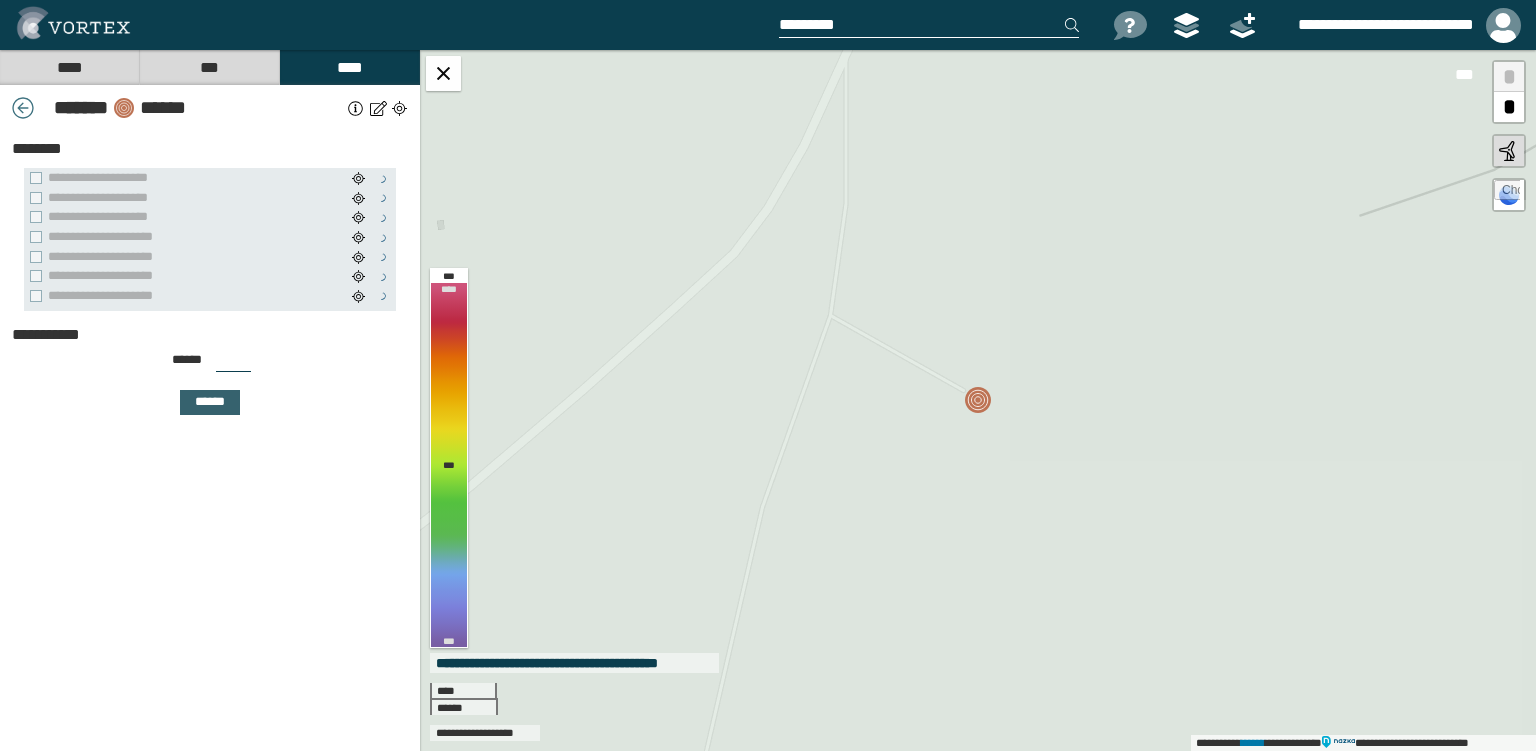 click on "******" at bounding box center [210, 402] 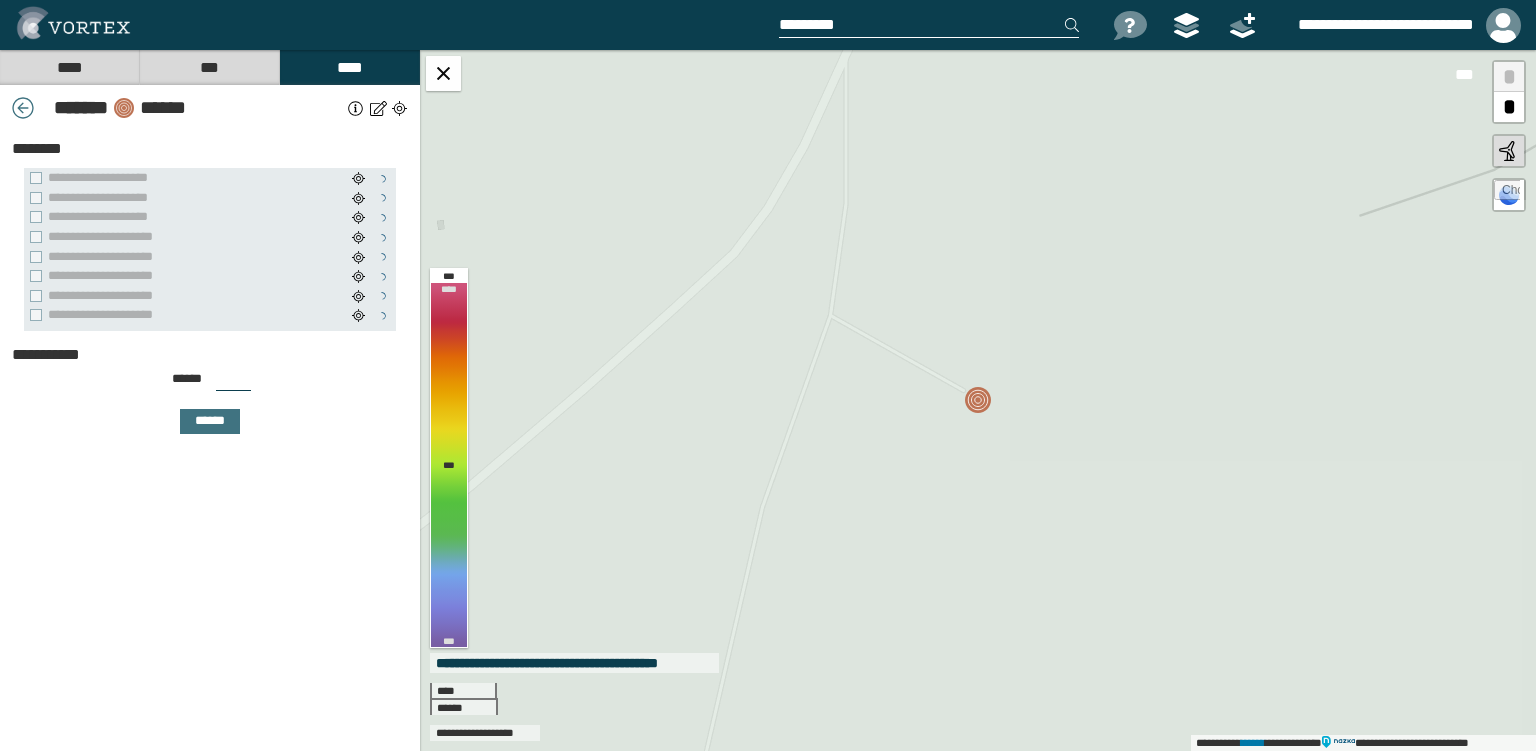 click on "***" at bounding box center [233, 383] 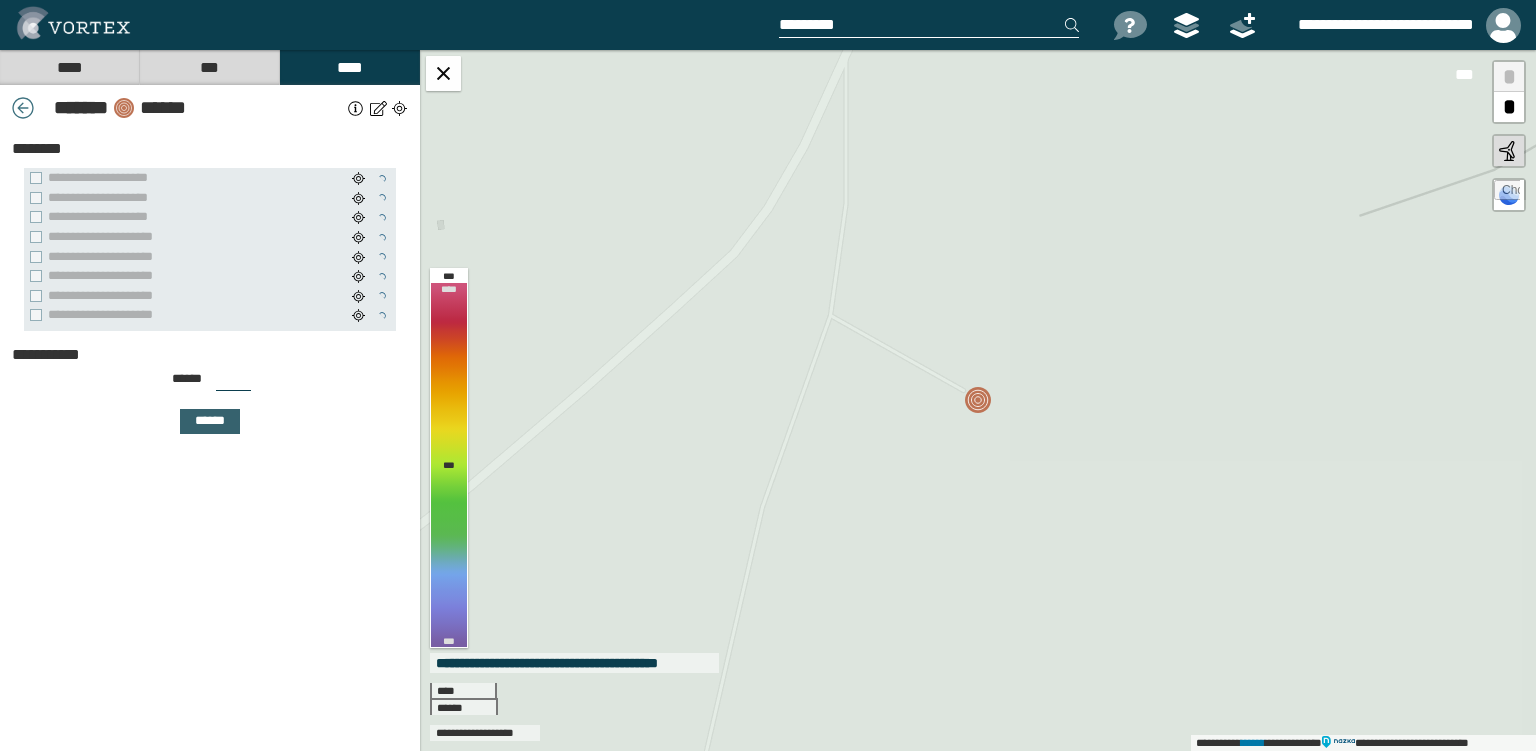 click on "******" at bounding box center (210, 421) 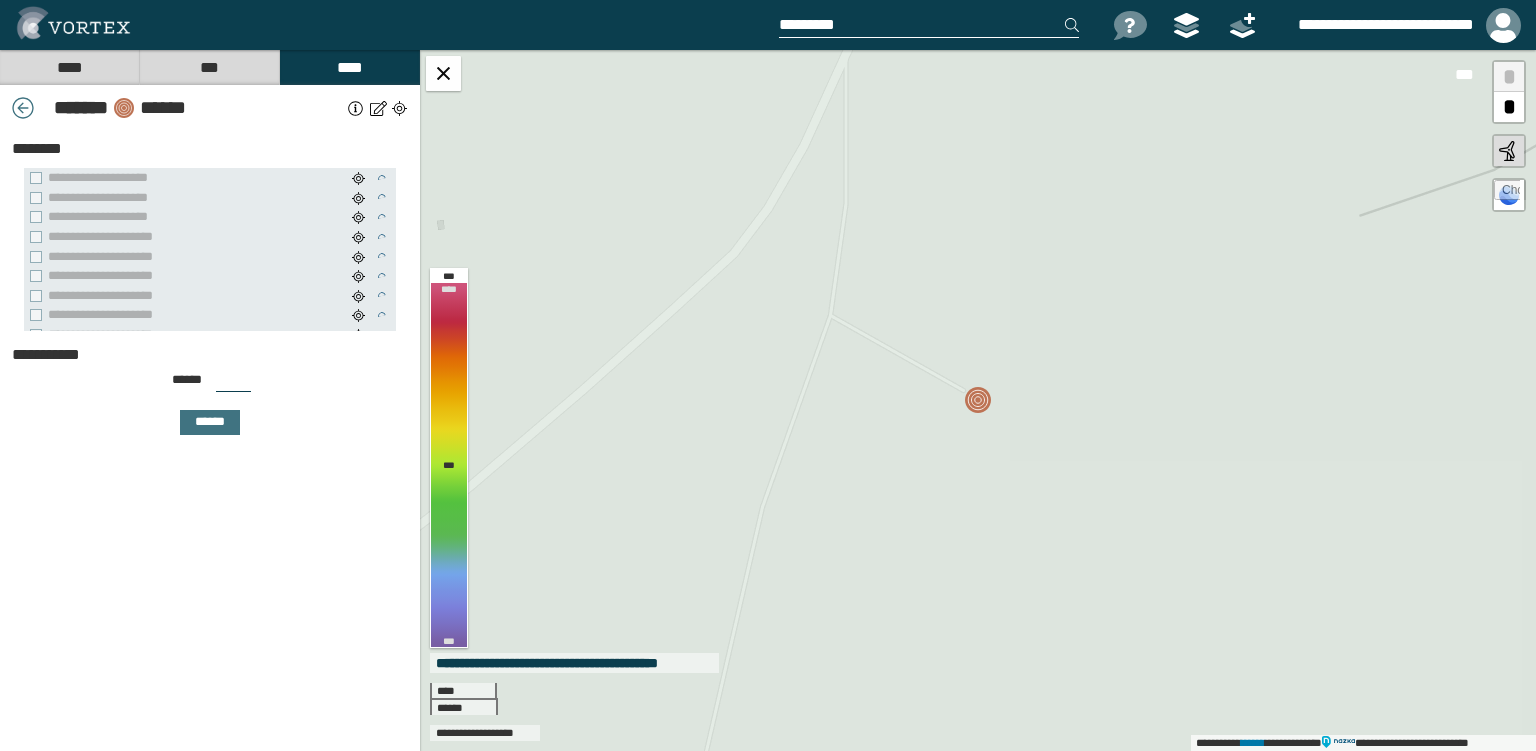 drag, startPoint x: 222, startPoint y: 382, endPoint x: 207, endPoint y: 382, distance: 15 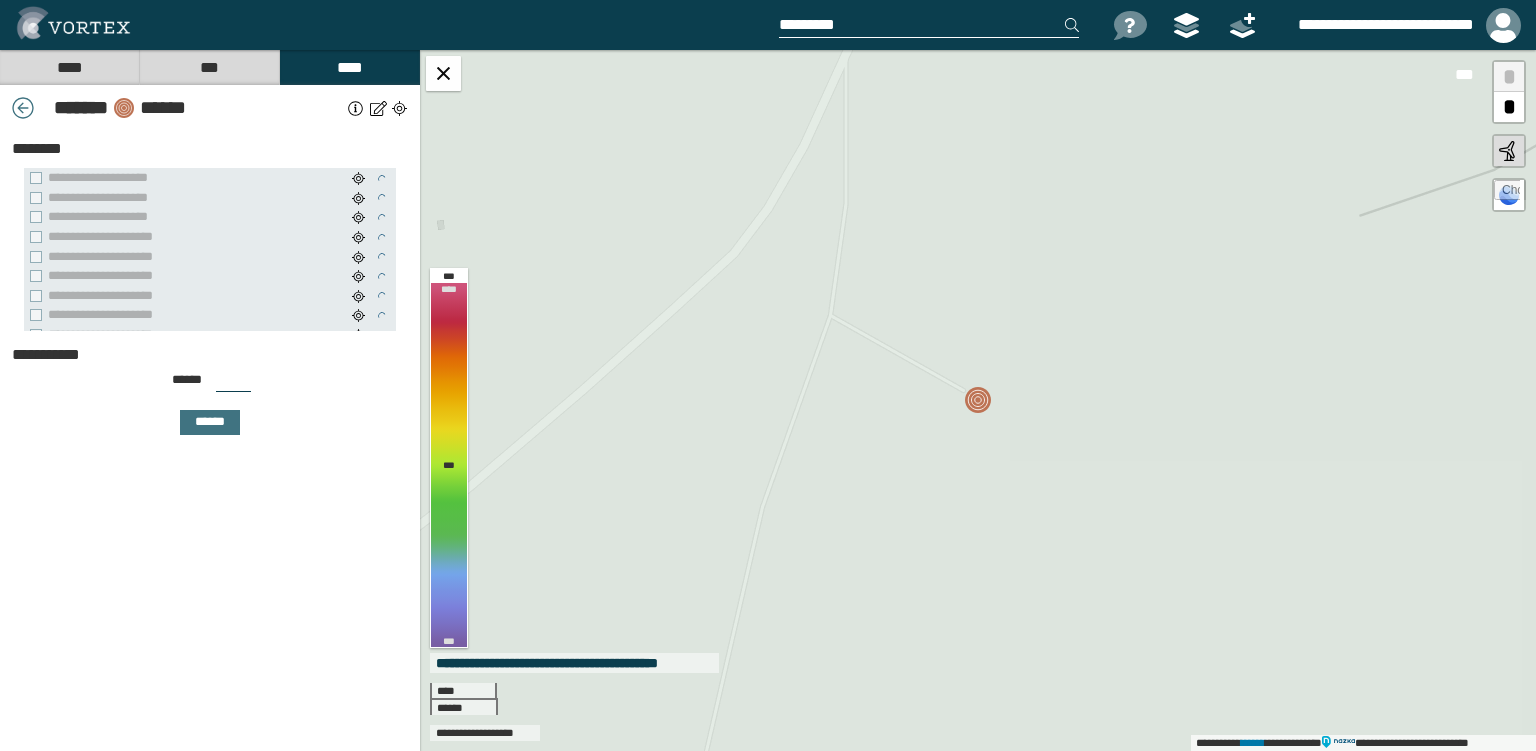 click on "***" at bounding box center (233, 384) 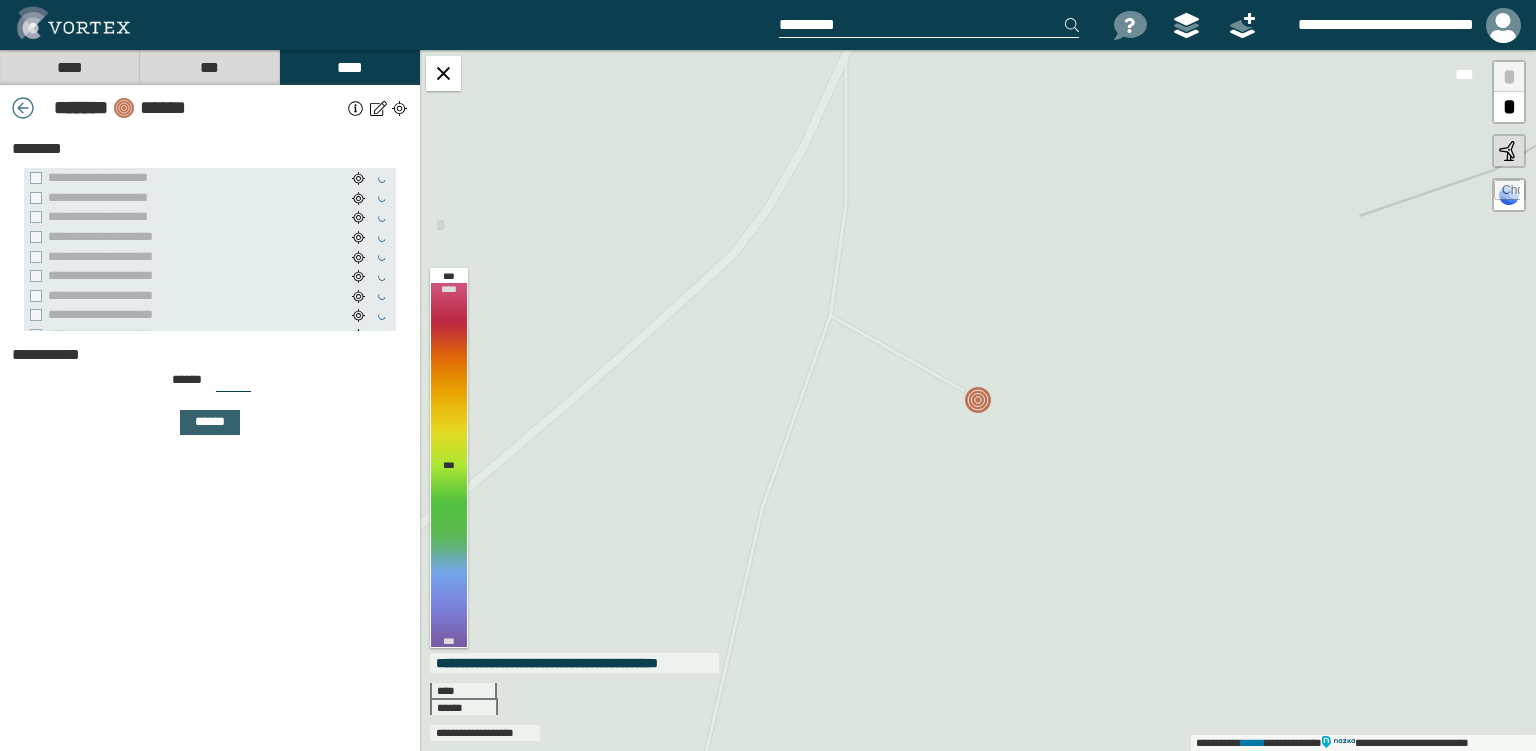 click on "******" at bounding box center [210, 422] 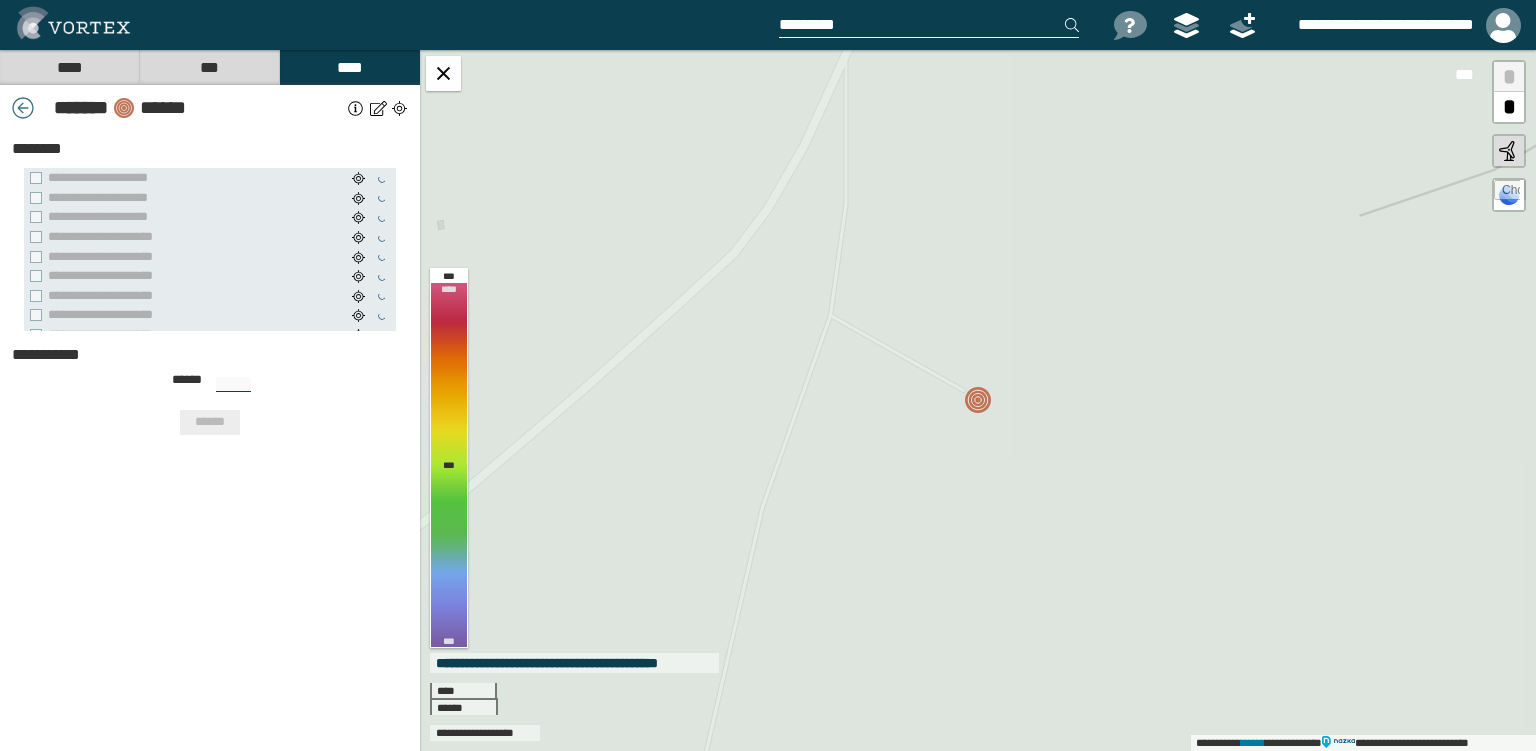 type on "***" 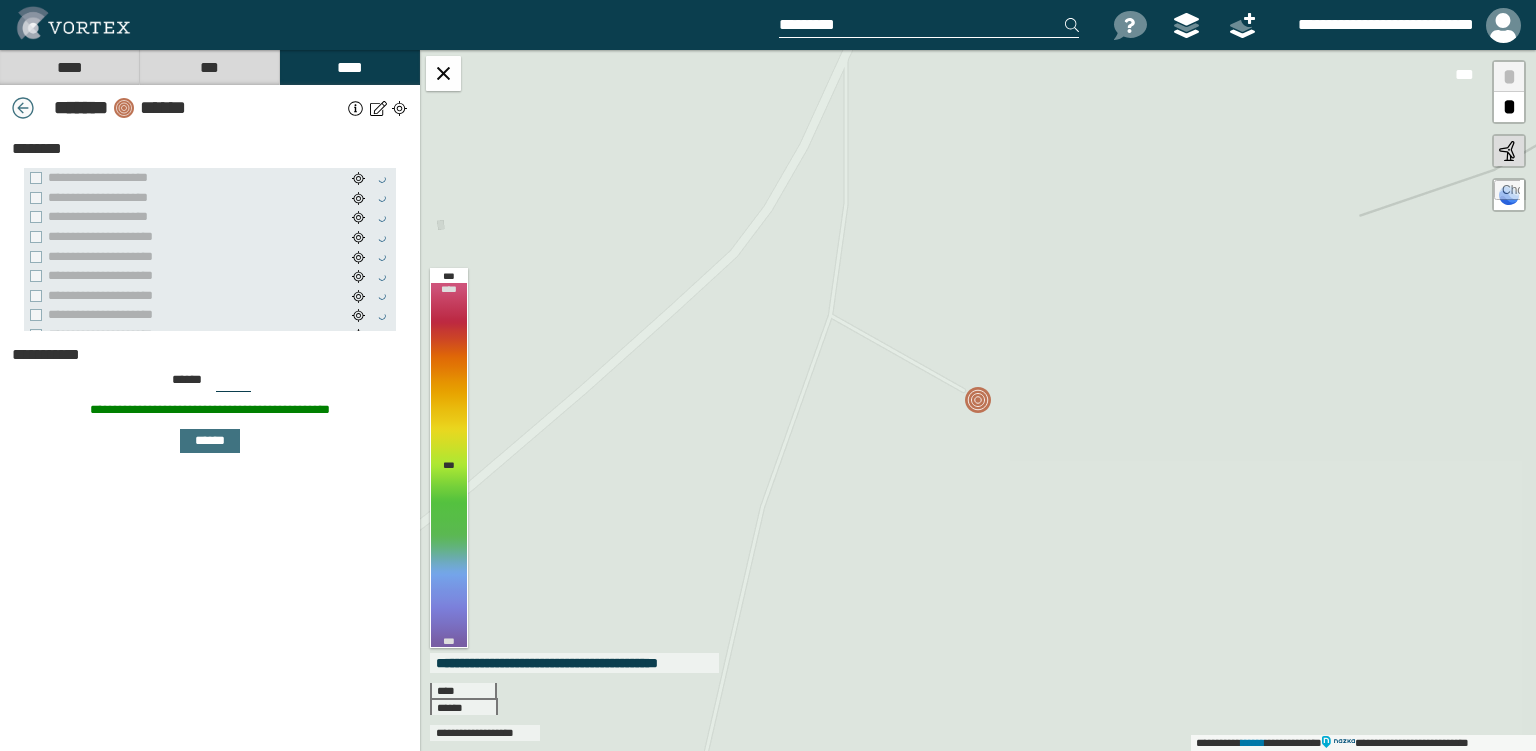 click at bounding box center (23, 108) 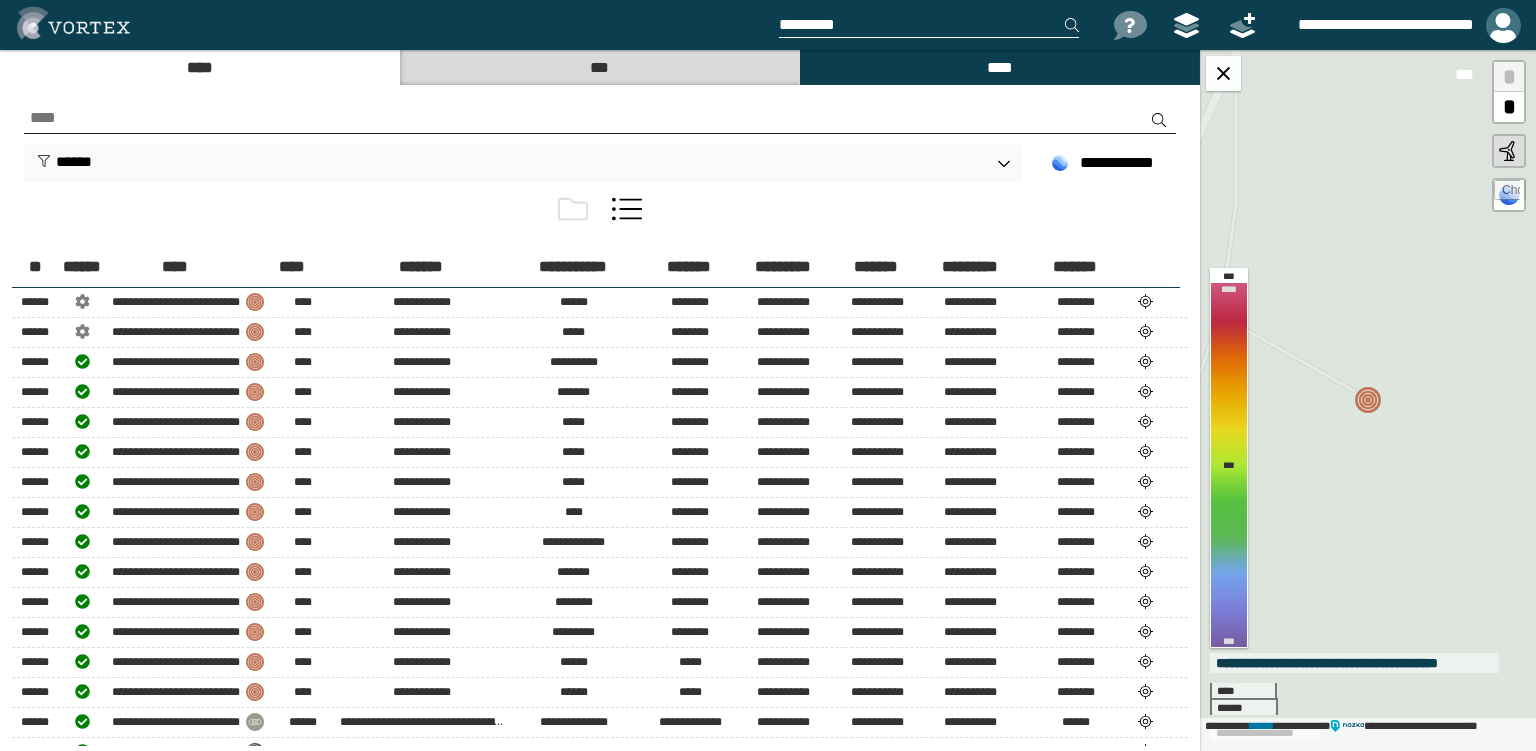 click at bounding box center [1503, 25] 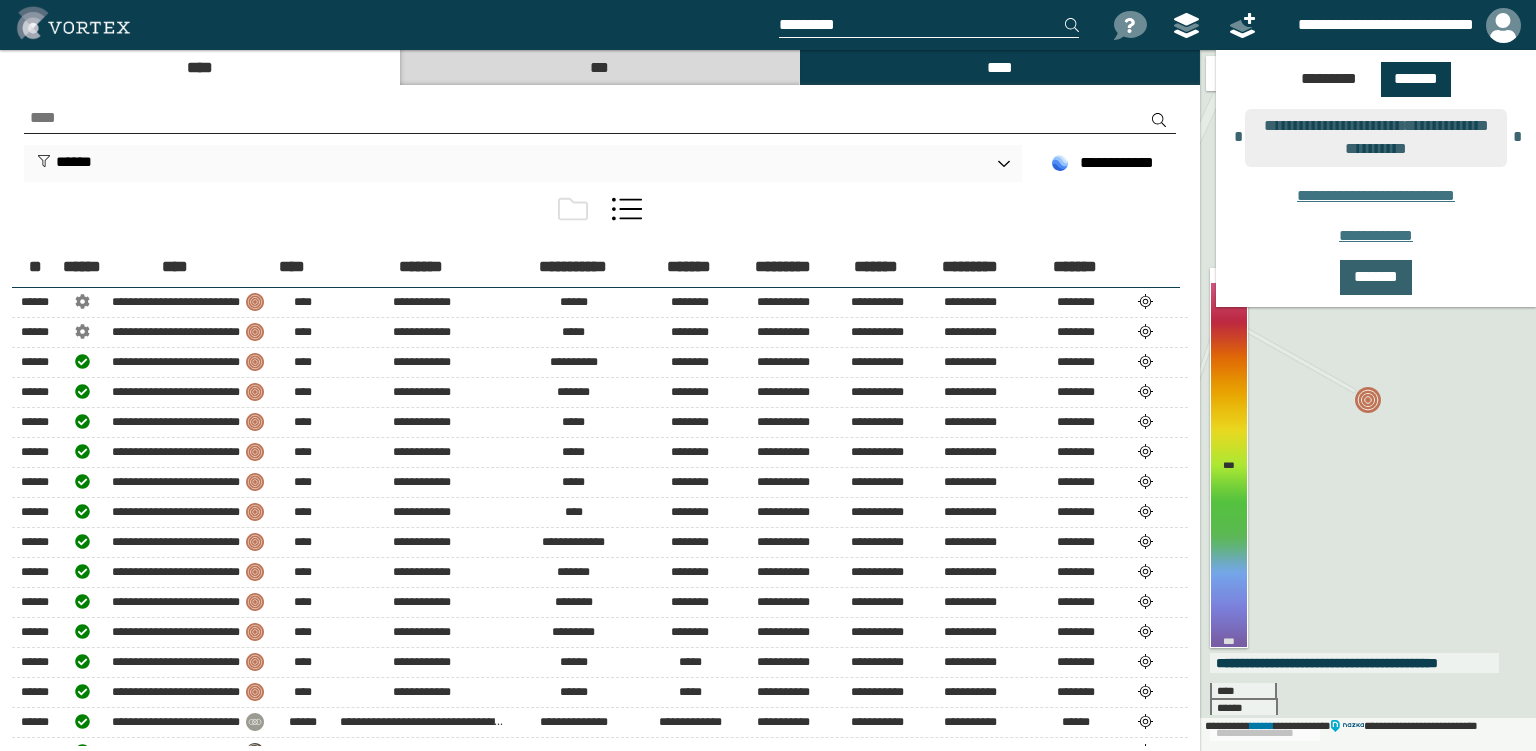 click on "*******" at bounding box center [1376, 277] 